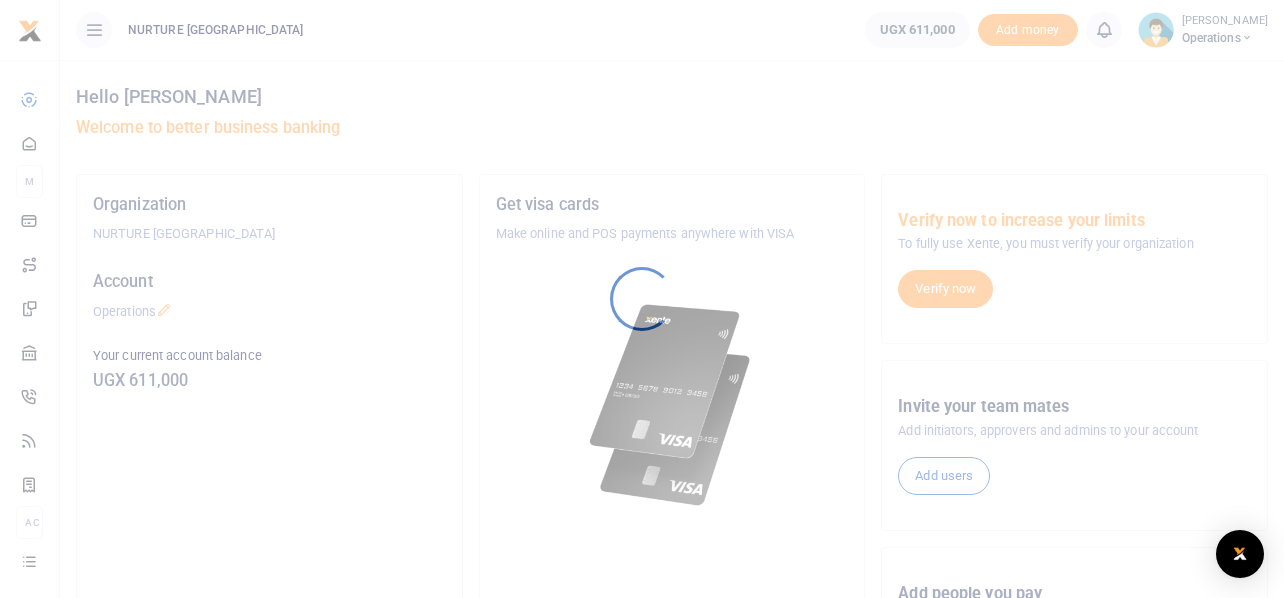 scroll, scrollTop: 0, scrollLeft: 0, axis: both 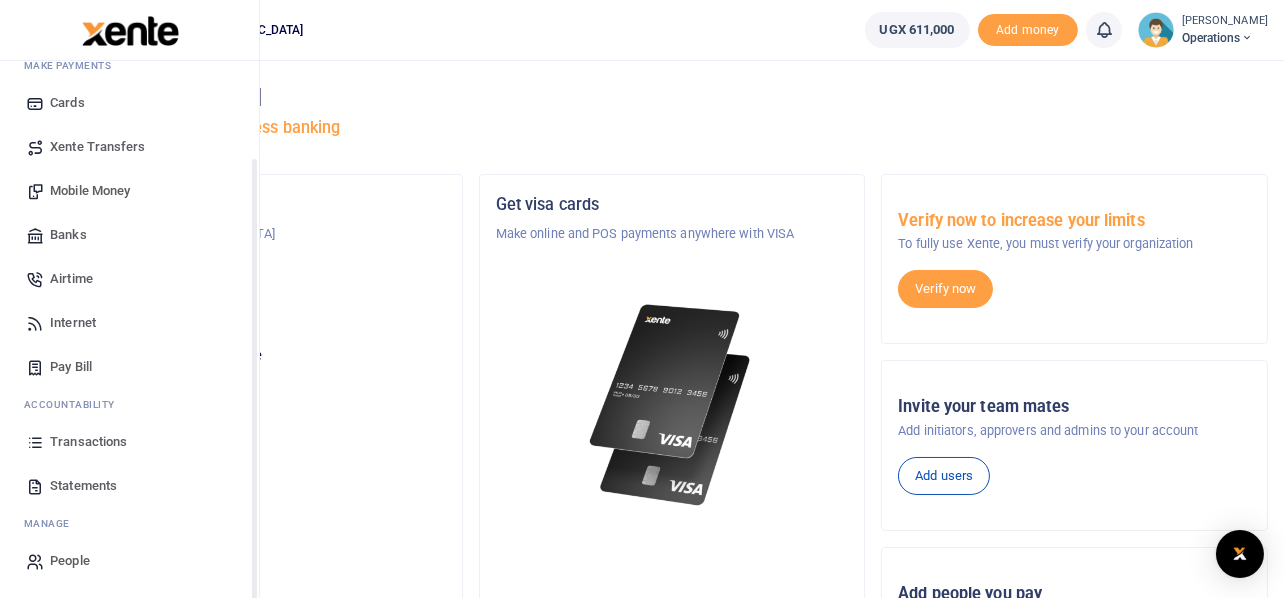 click on "Transactions" at bounding box center (88, 442) 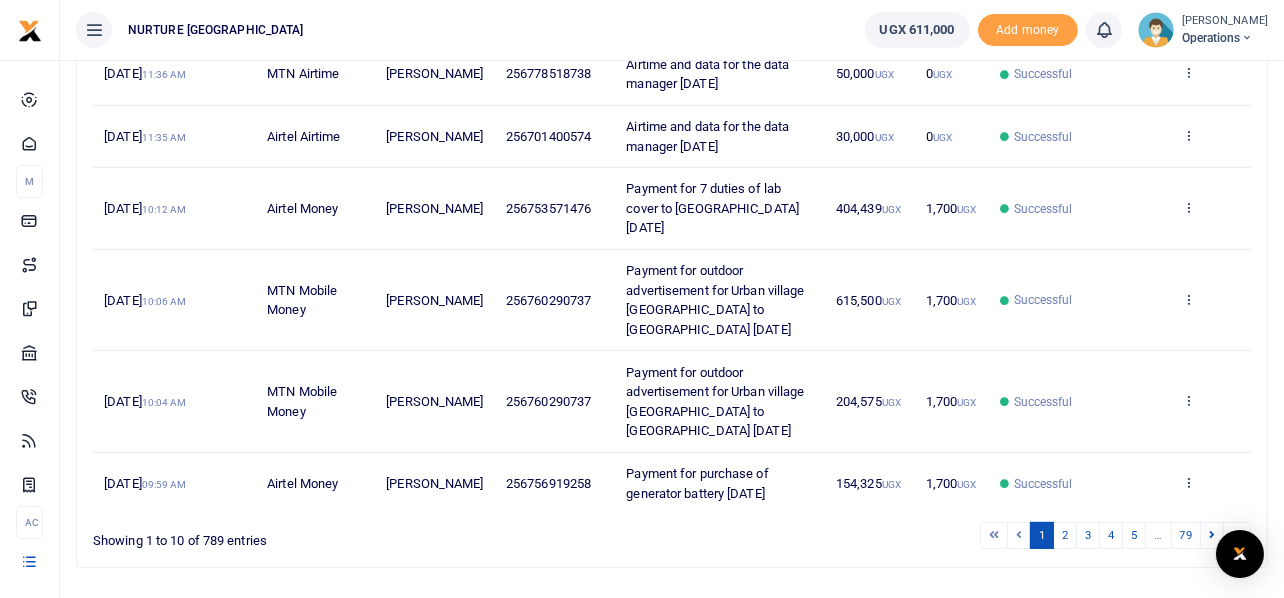 scroll, scrollTop: 613, scrollLeft: 0, axis: vertical 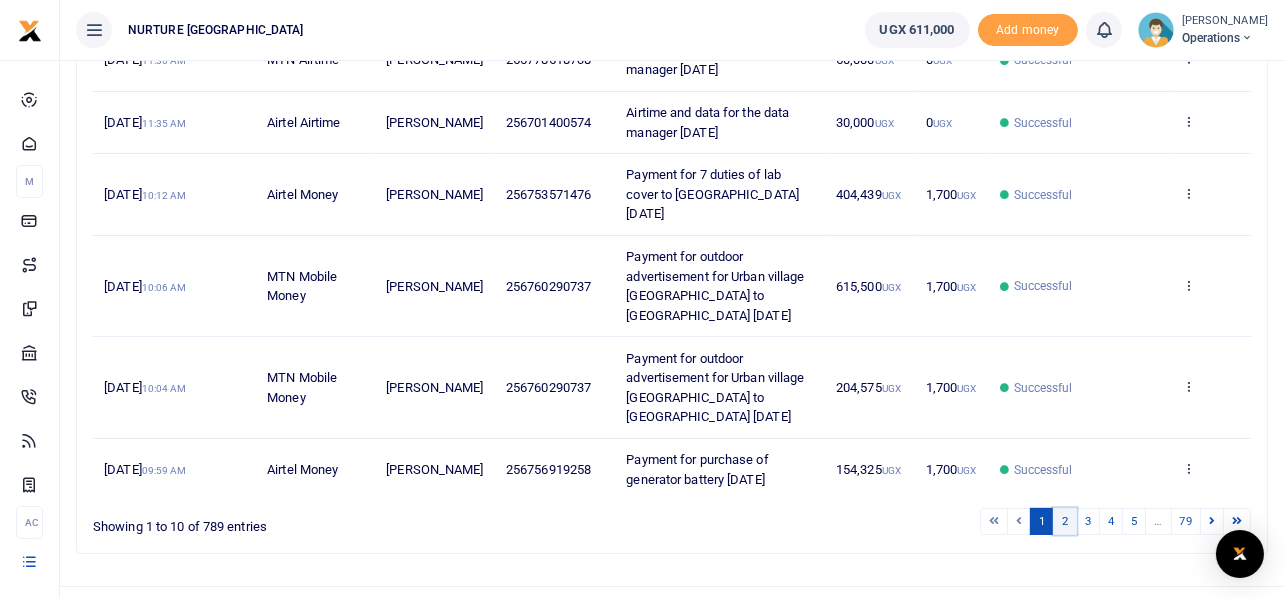 click on "2" at bounding box center (1065, 521) 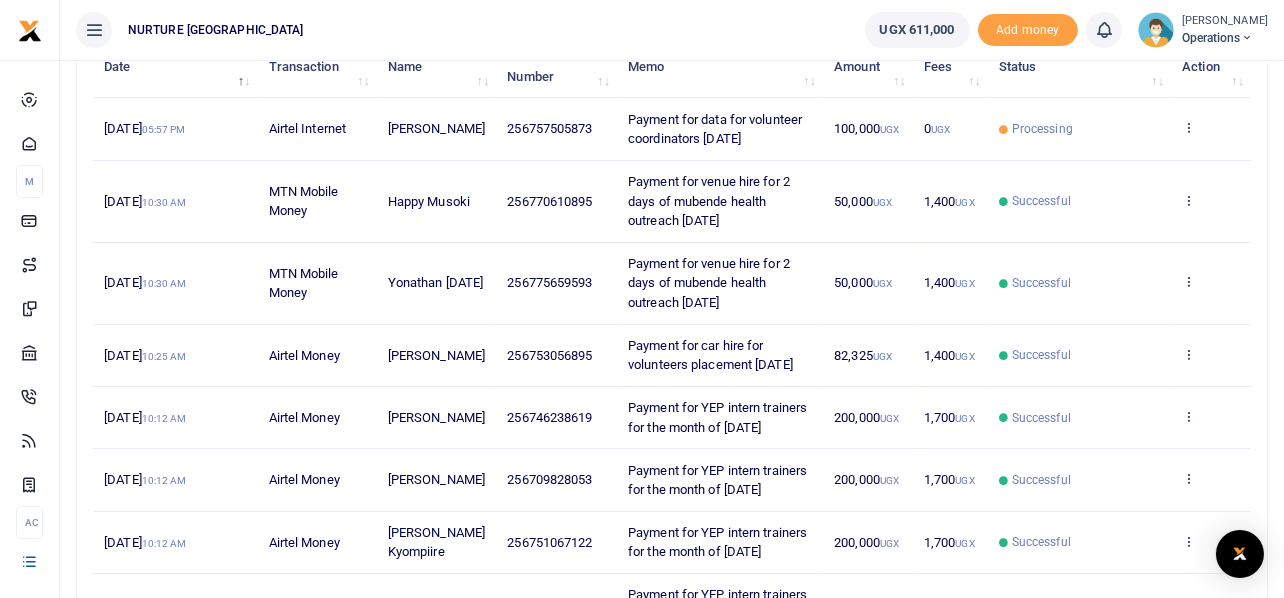 scroll, scrollTop: 0, scrollLeft: 0, axis: both 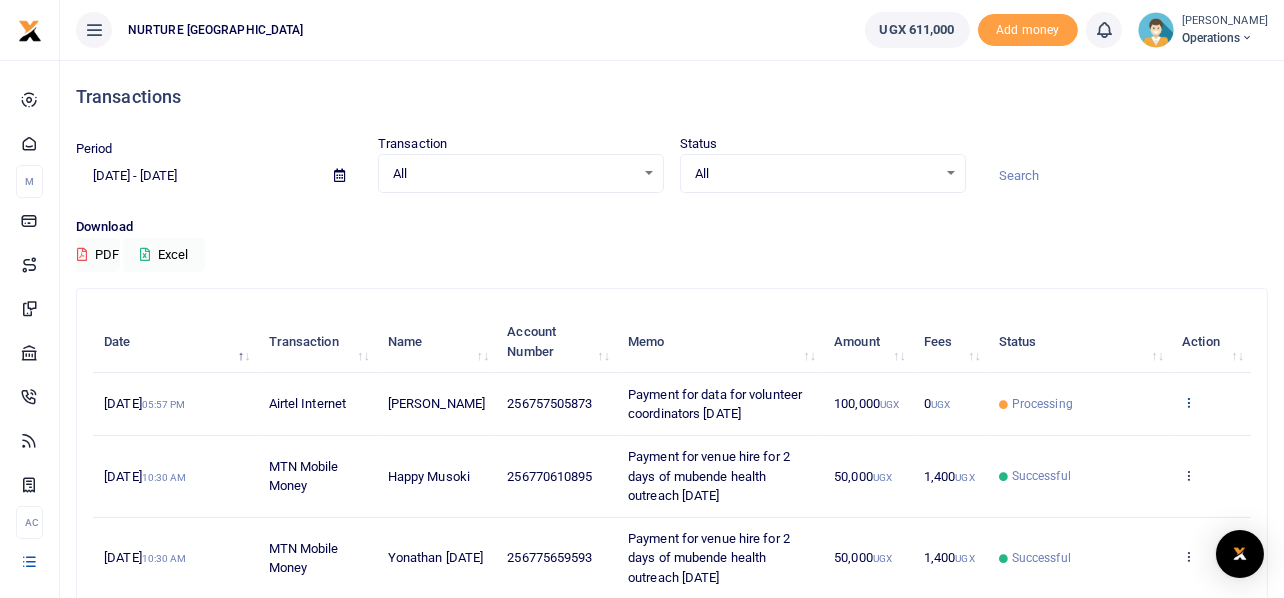 click at bounding box center (1188, 402) 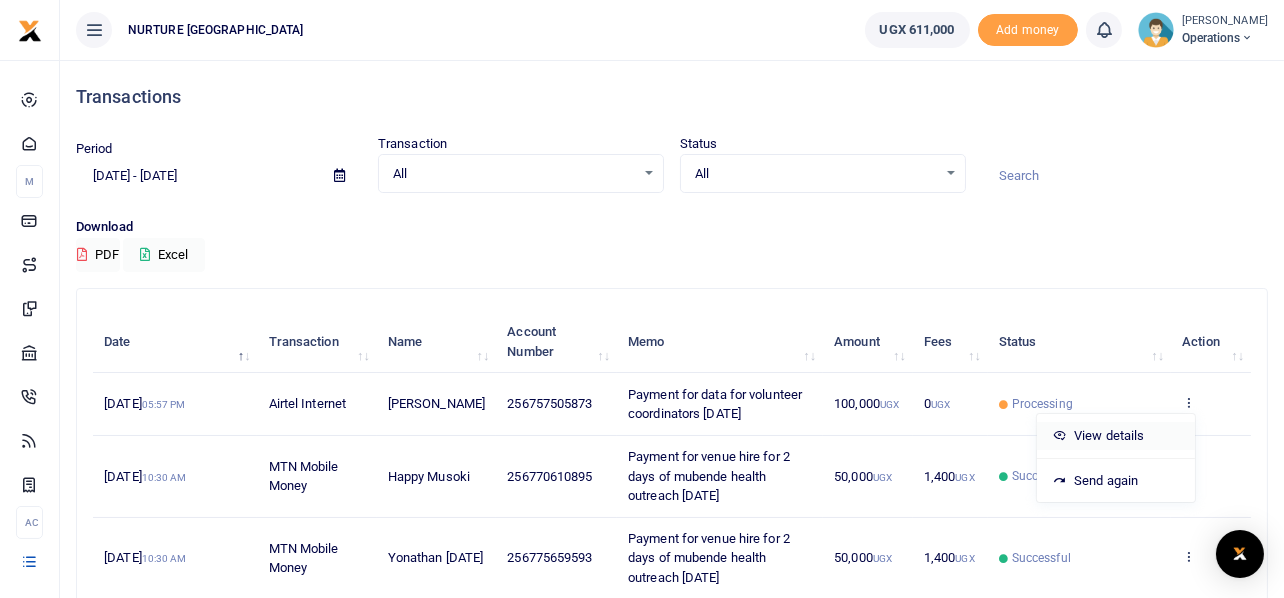 click on "View details" at bounding box center (1116, 436) 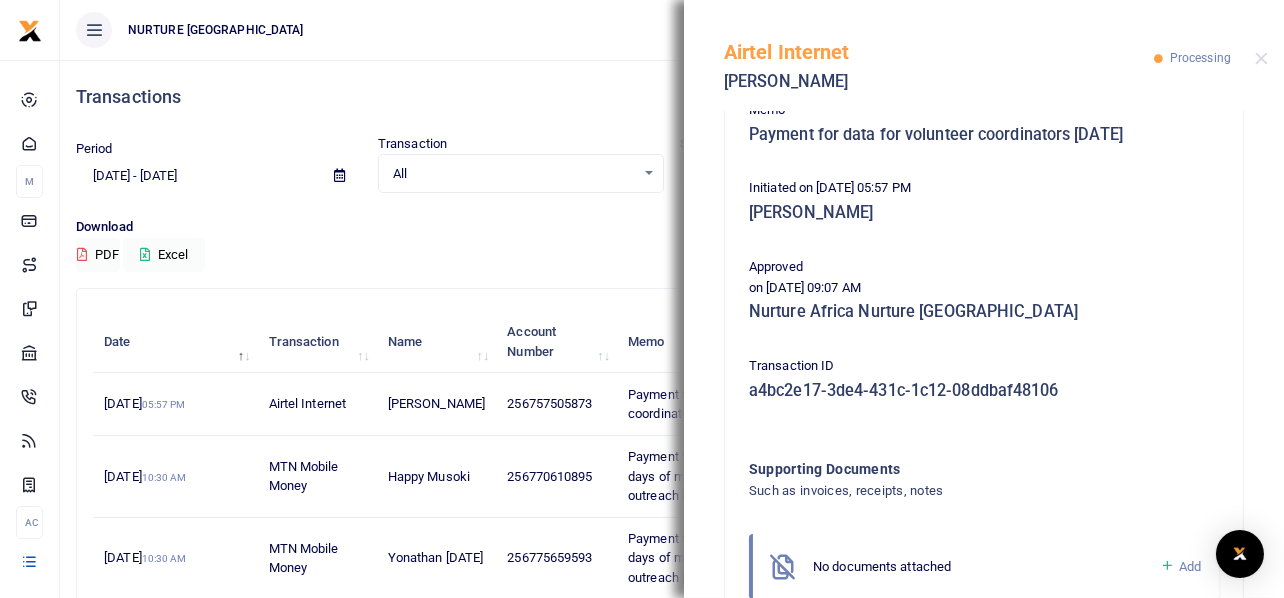 scroll, scrollTop: 339, scrollLeft: 0, axis: vertical 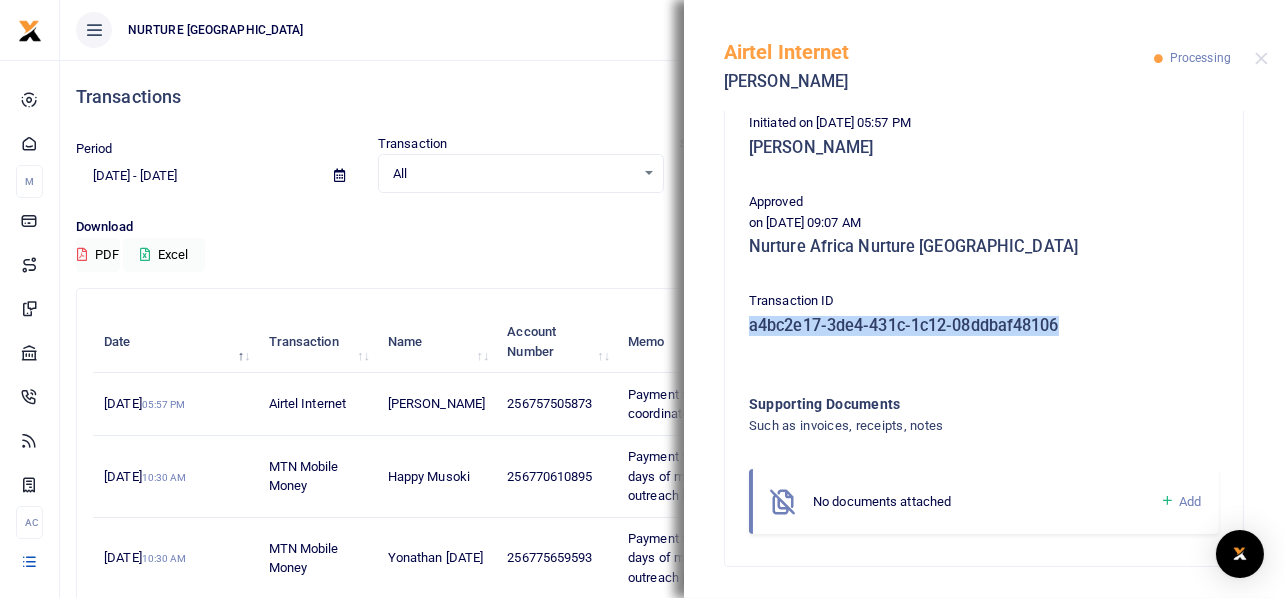 drag, startPoint x: 1067, startPoint y: 322, endPoint x: 752, endPoint y: 333, distance: 315.19202 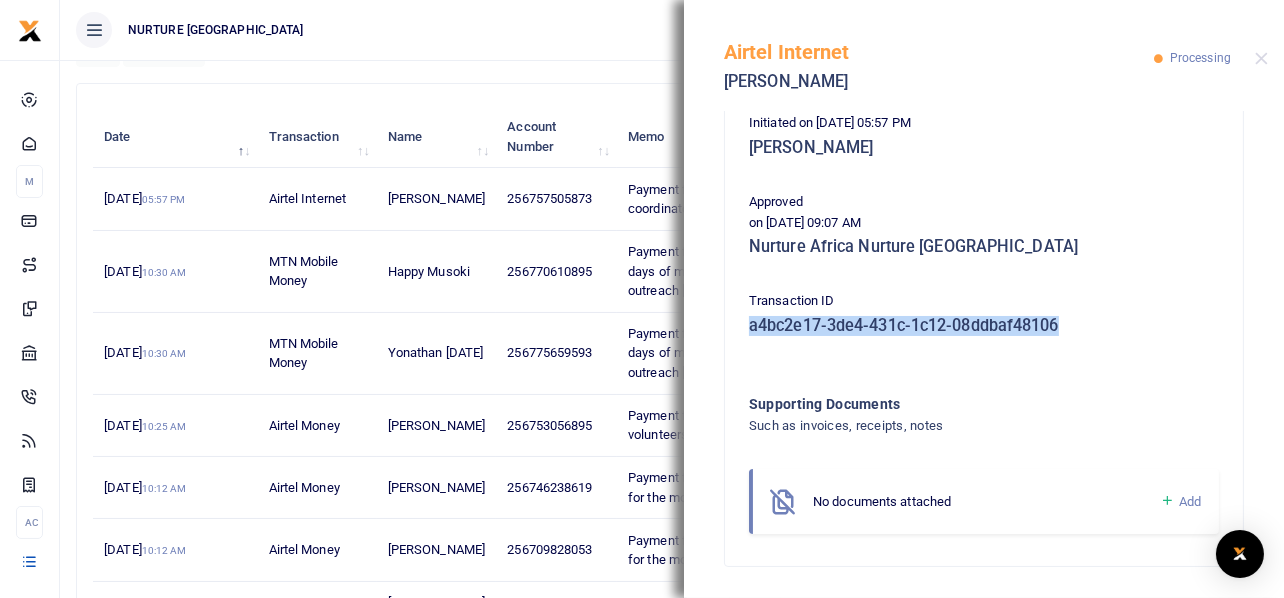 scroll, scrollTop: 574, scrollLeft: 0, axis: vertical 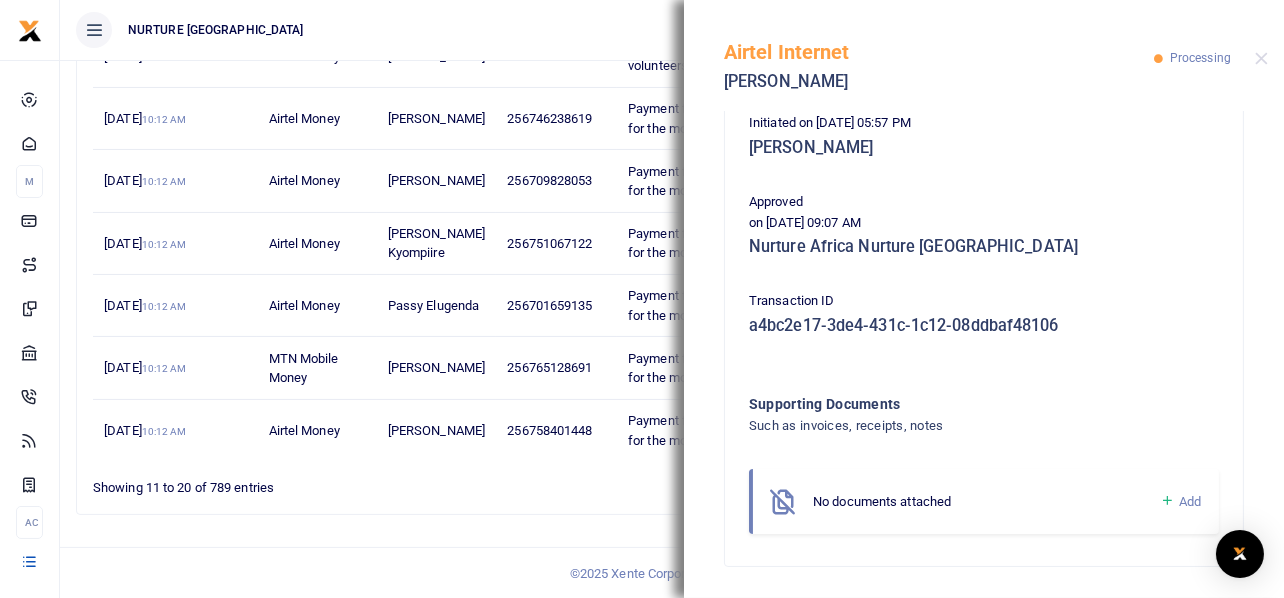 click on "Search: Date Transaction Name Account Number Memo Amount Fees Status Action 8th Jul 2025  05:57 PM Airtel Internet Ivan Mujuzi 256757505873 Payment for data for volunteer coordinators July 2025 100,000 UGX  0 UGX  Processing
View details
Send again
8th Jul 2025  10:30 AM MTN Mobile Money Happy Musoki 256770610895 Payment for venue hire for 2 days of mubende health outreach July 2025 50,000 UGX  1,400 UGX  Successful
View details
Send again
10:30 AM 1" at bounding box center [672, 114] 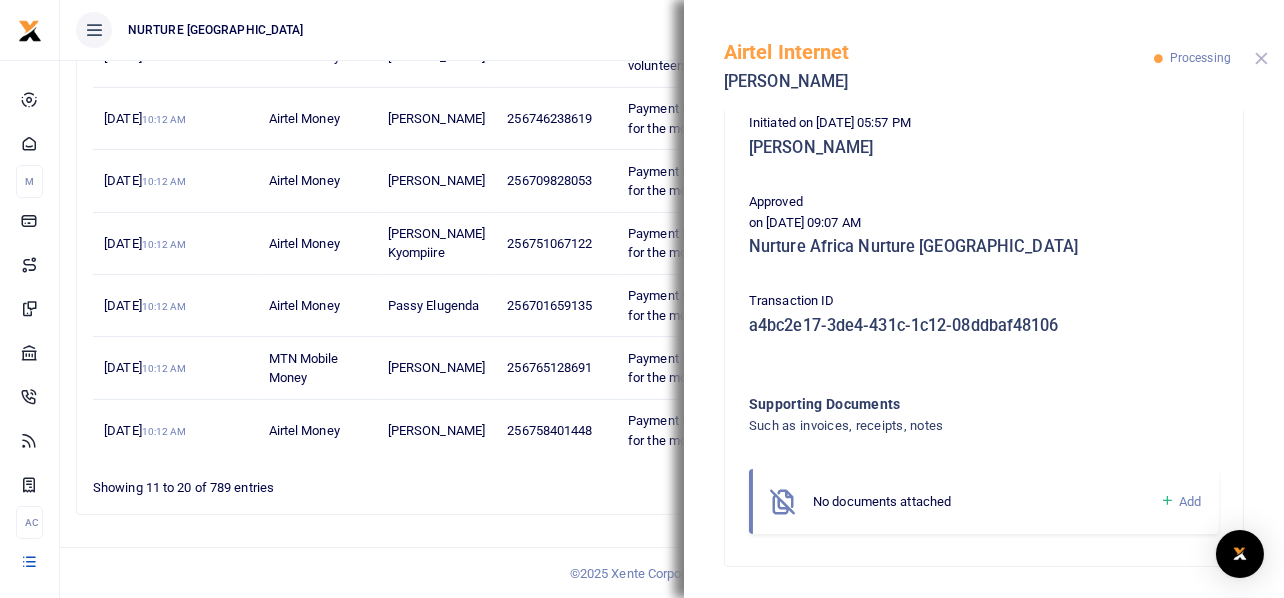 click at bounding box center [1261, 58] 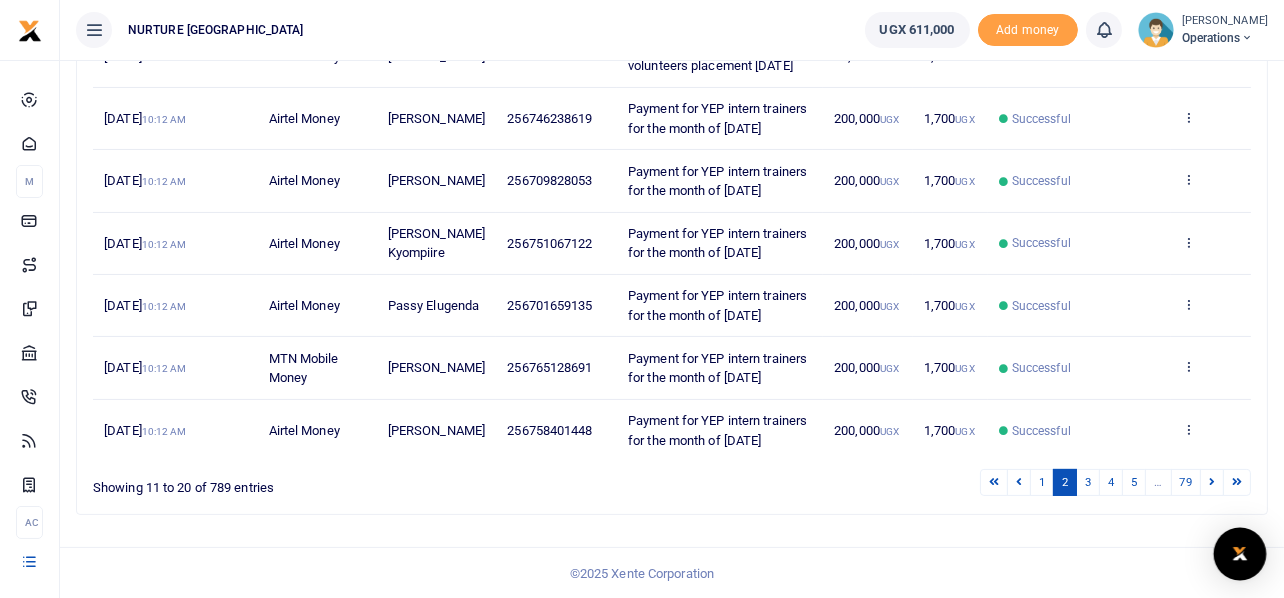 click at bounding box center [1240, 554] 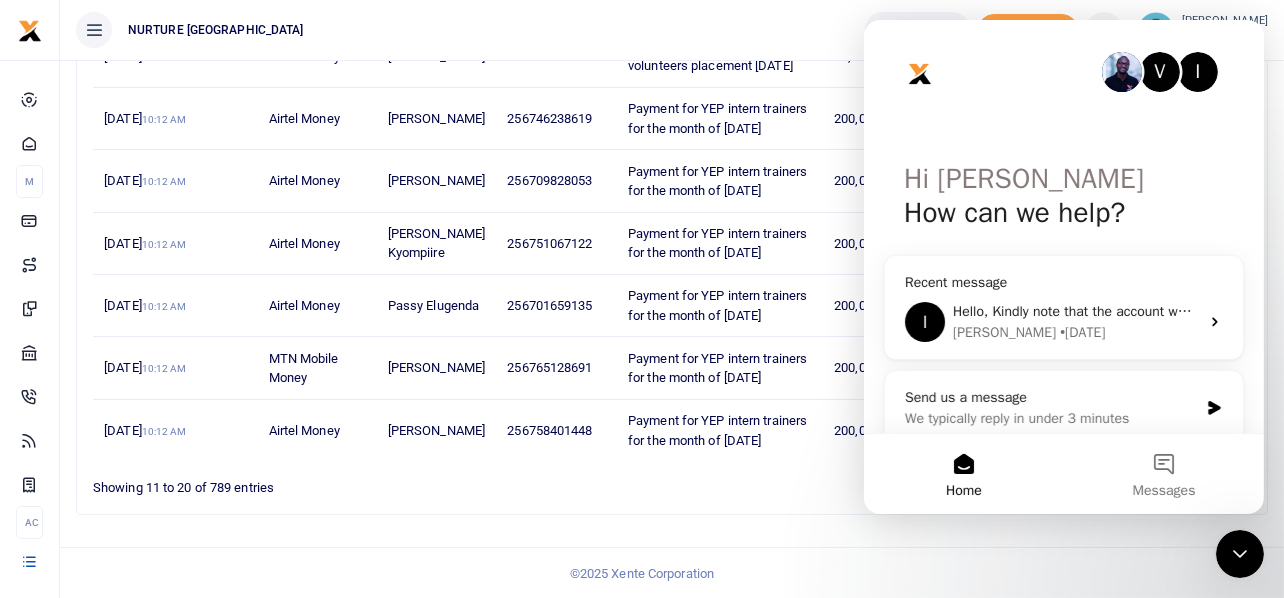 scroll, scrollTop: 0, scrollLeft: 0, axis: both 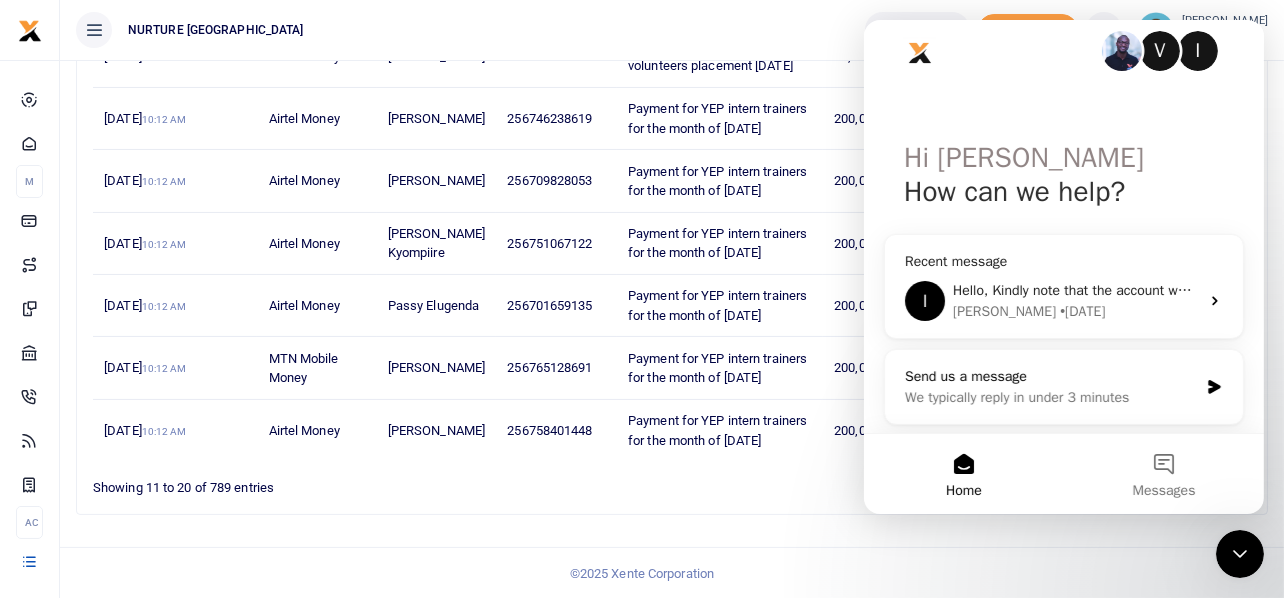 click on "Send us a message" at bounding box center [1050, 376] 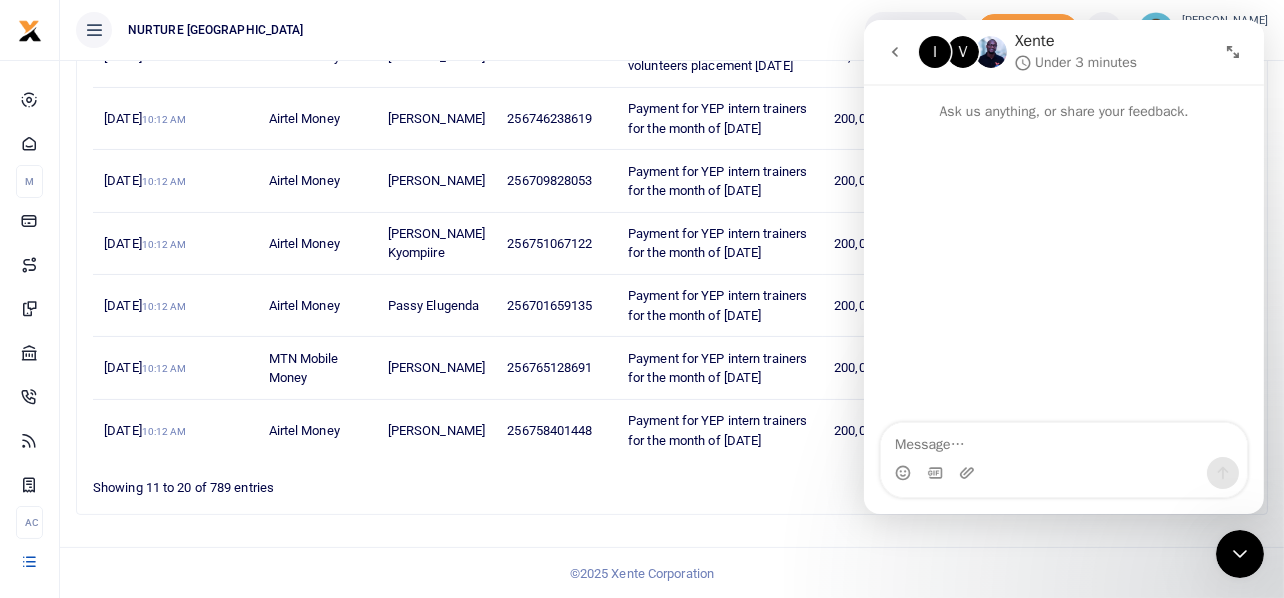 scroll, scrollTop: 0, scrollLeft: 0, axis: both 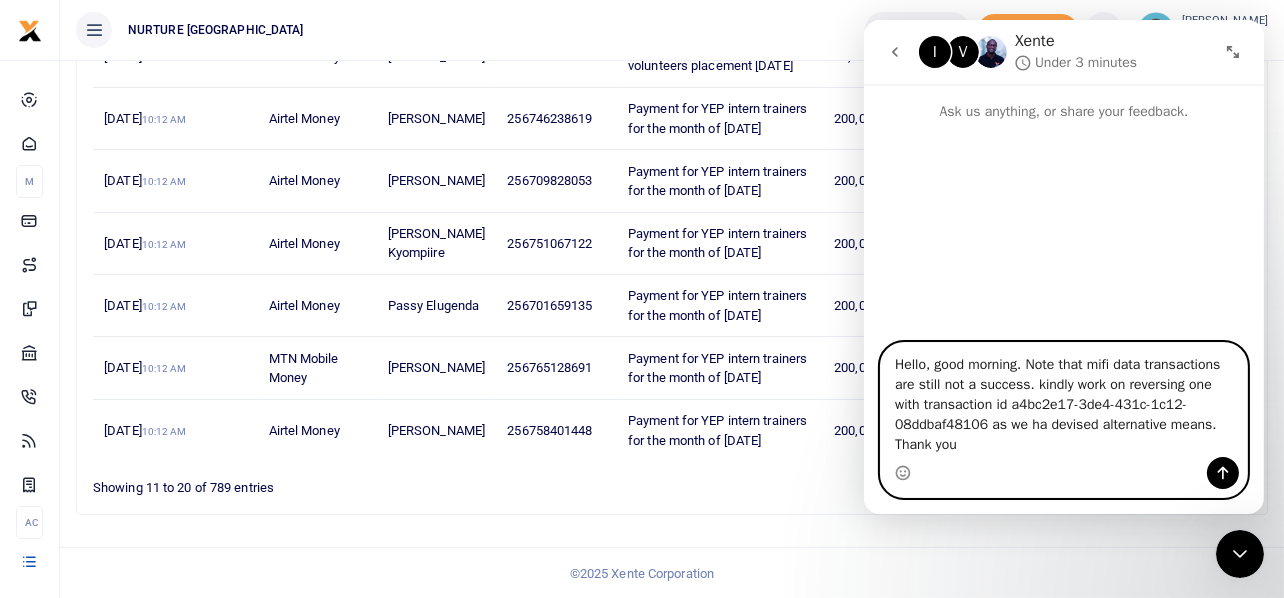 click on "Hello, good morning. Note that mifi data transactions are still not a success. kindly work on reversing one with transaction id a4bc2e17-3de4-431c-1c12-08ddbaf48106 as we ha devised alternative means. Thank you" at bounding box center [1063, 400] 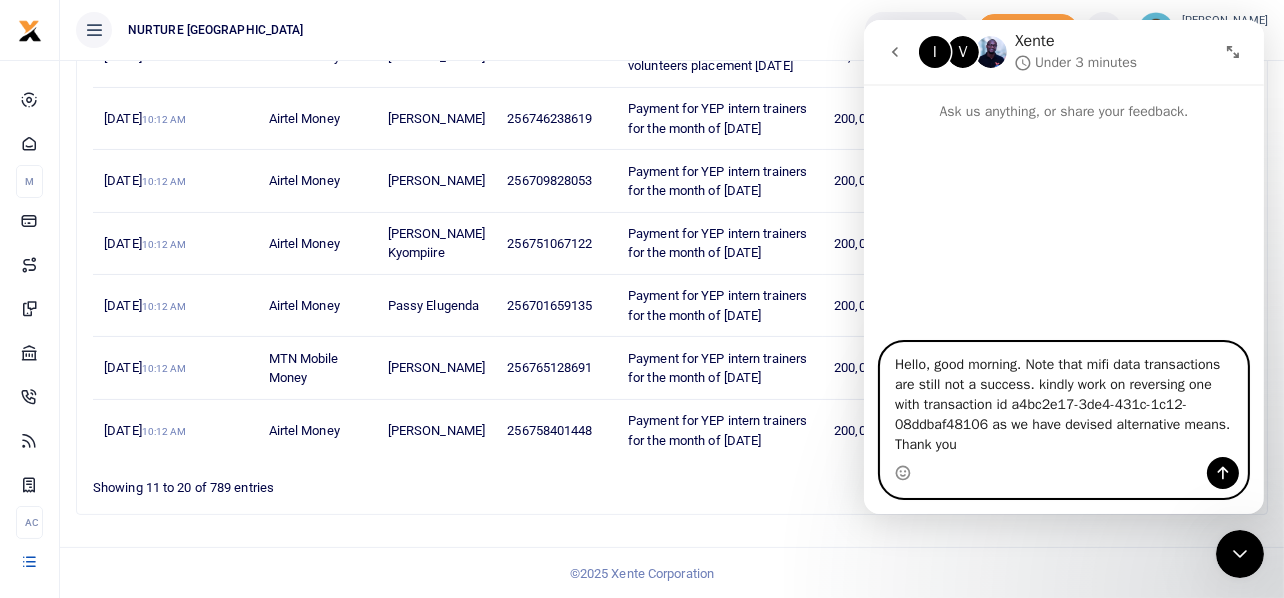 type on "Hello, good morning. Note that mifi data transactions are still not a success. kindly work on reversing one with transaction id a4bc2e17-3de4-431c-1c12-08ddbaf48106 as we have devised alternative means. Thank you" 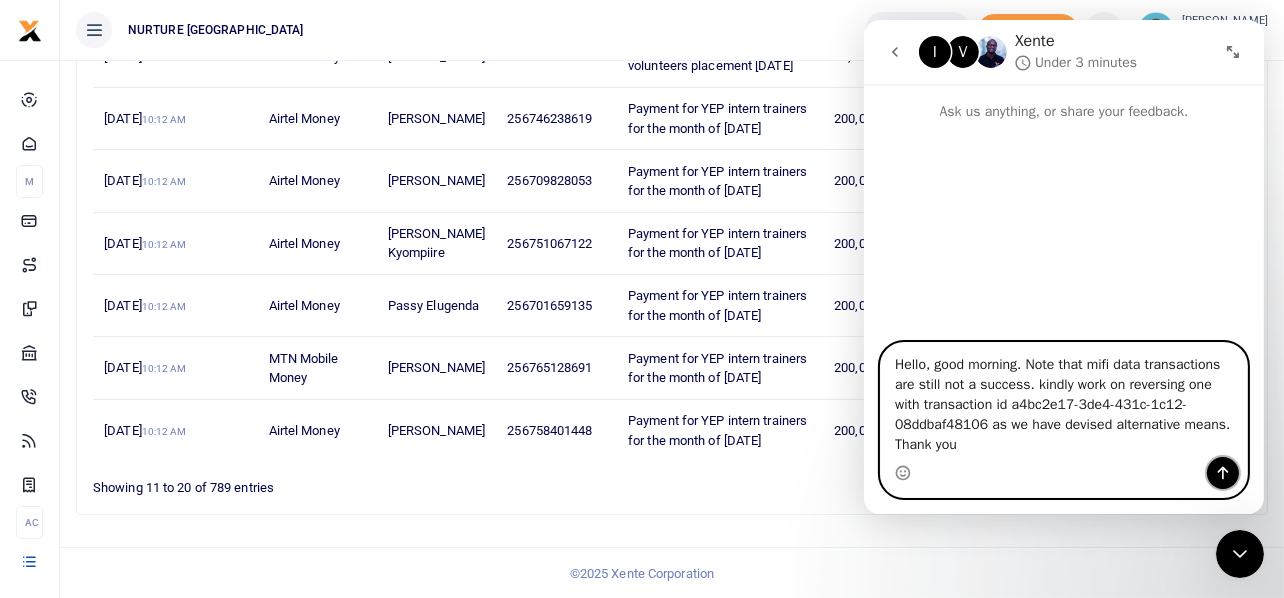 click 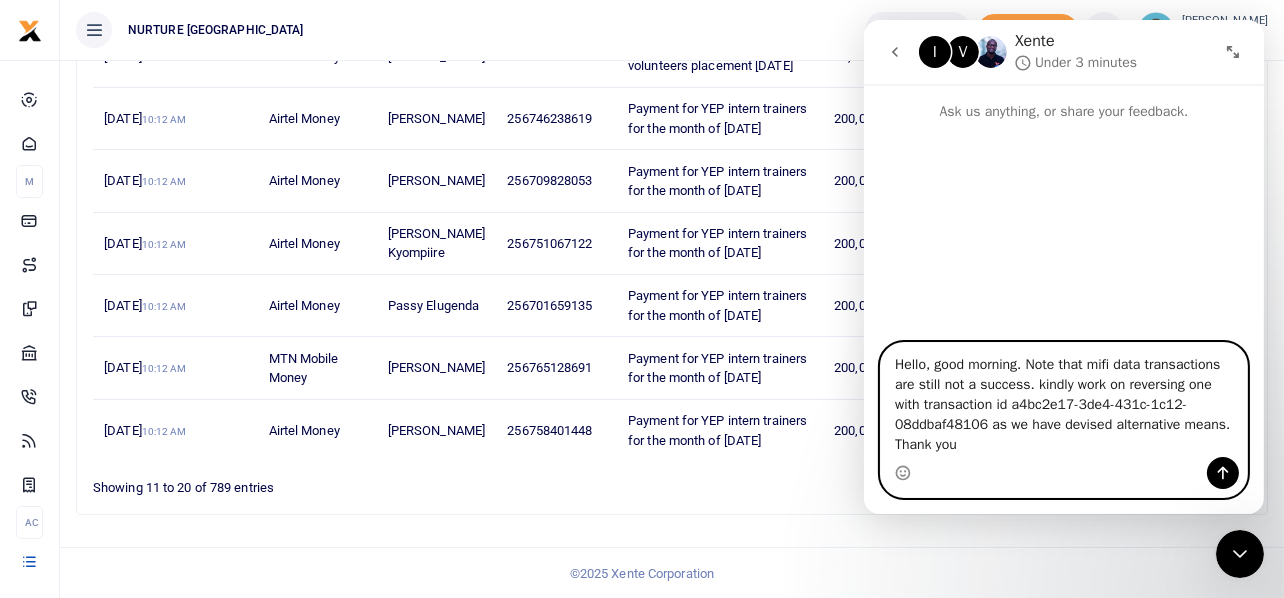 type 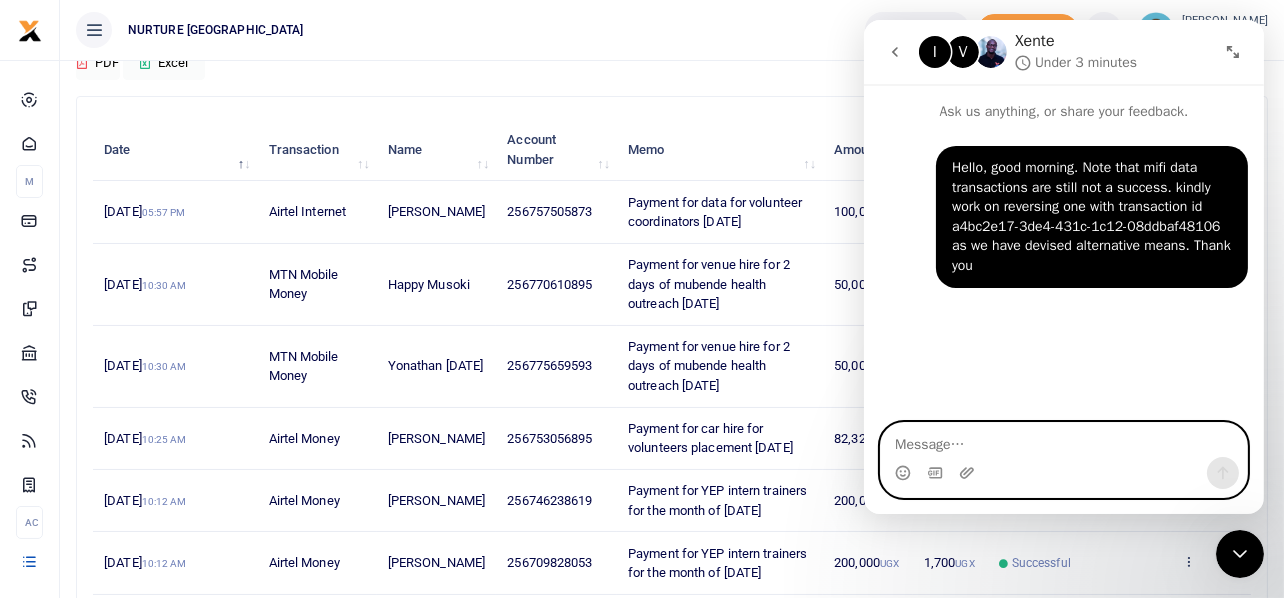 scroll, scrollTop: 0, scrollLeft: 0, axis: both 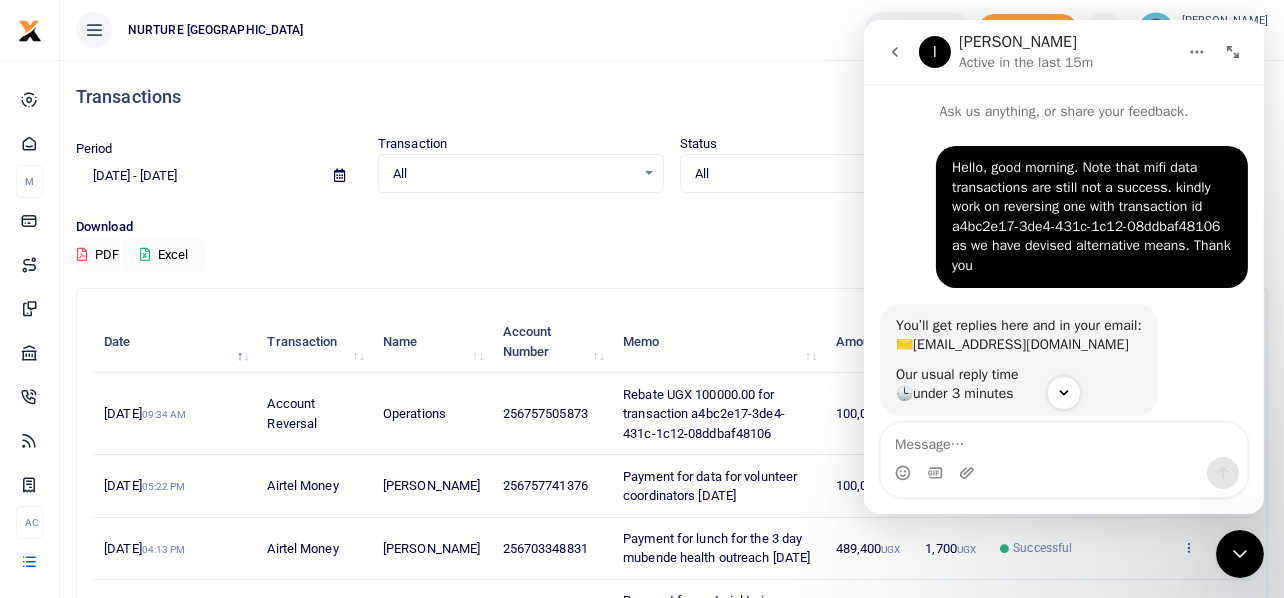 click 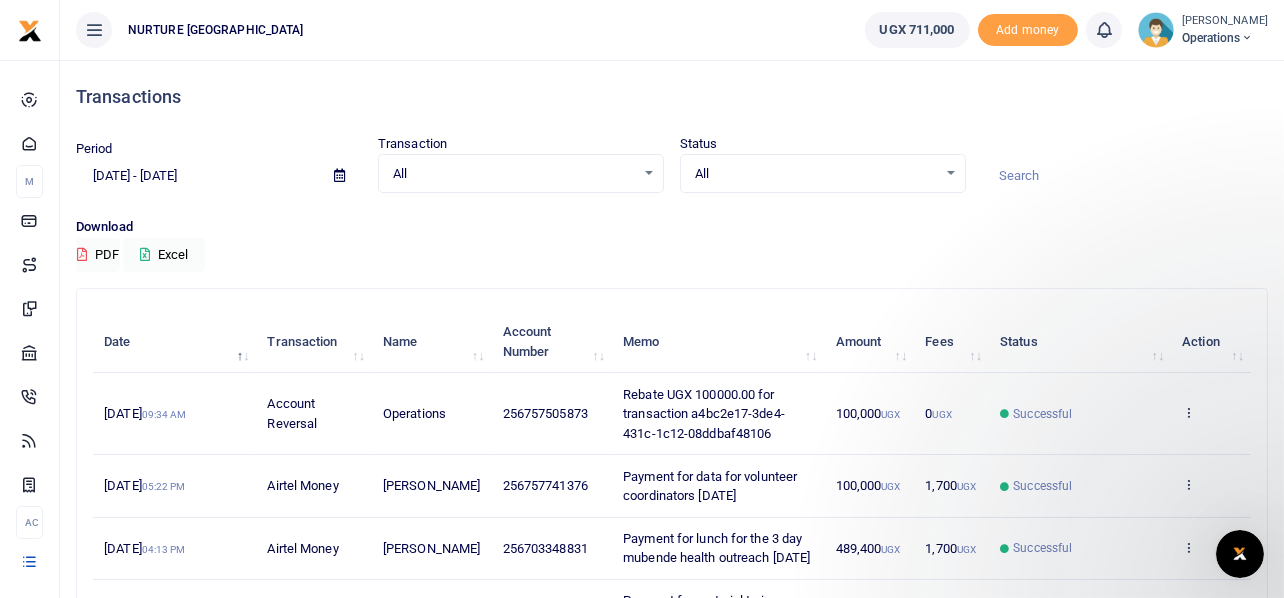 scroll, scrollTop: 0, scrollLeft: 0, axis: both 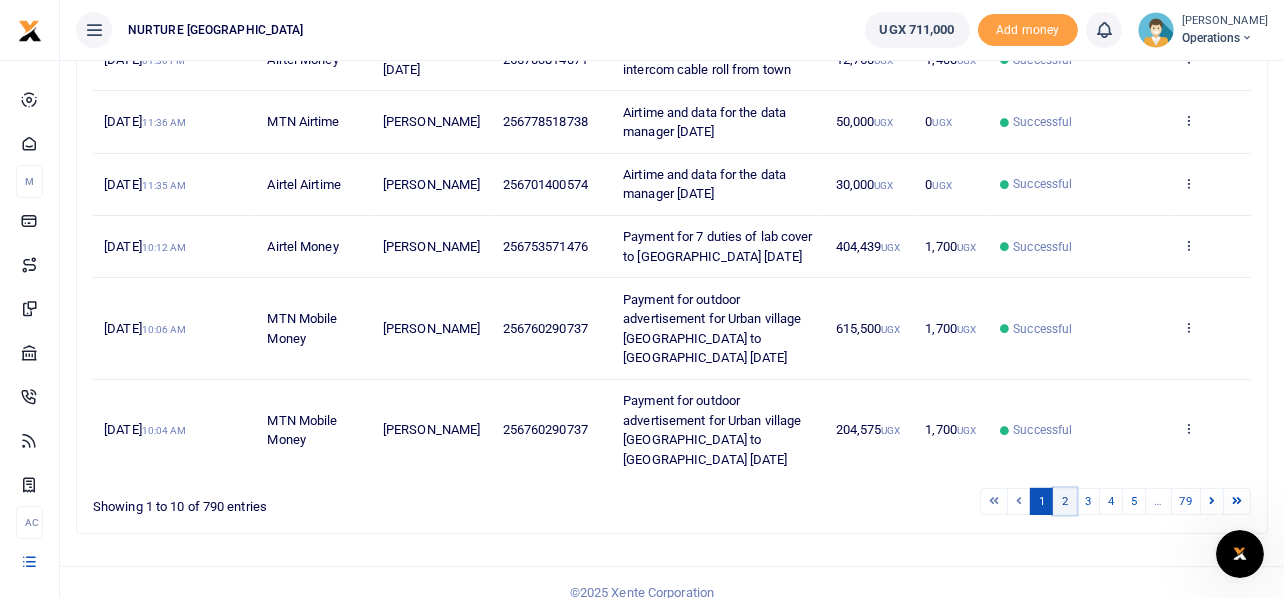 click on "2" at bounding box center (1065, 501) 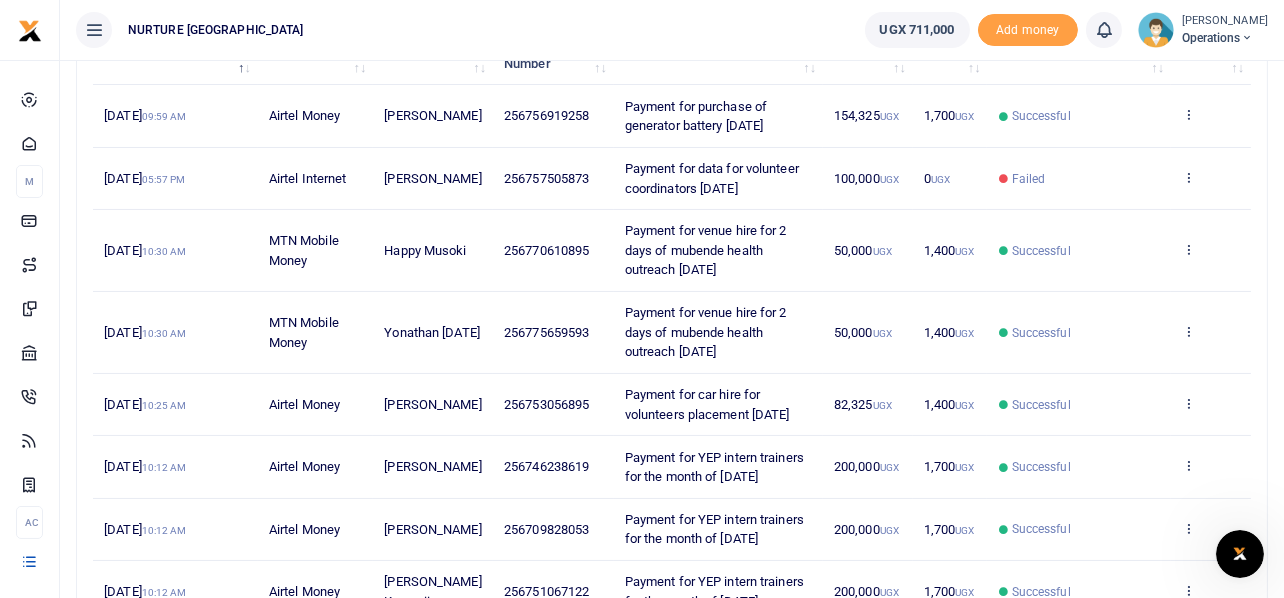 scroll, scrollTop: 574, scrollLeft: 0, axis: vertical 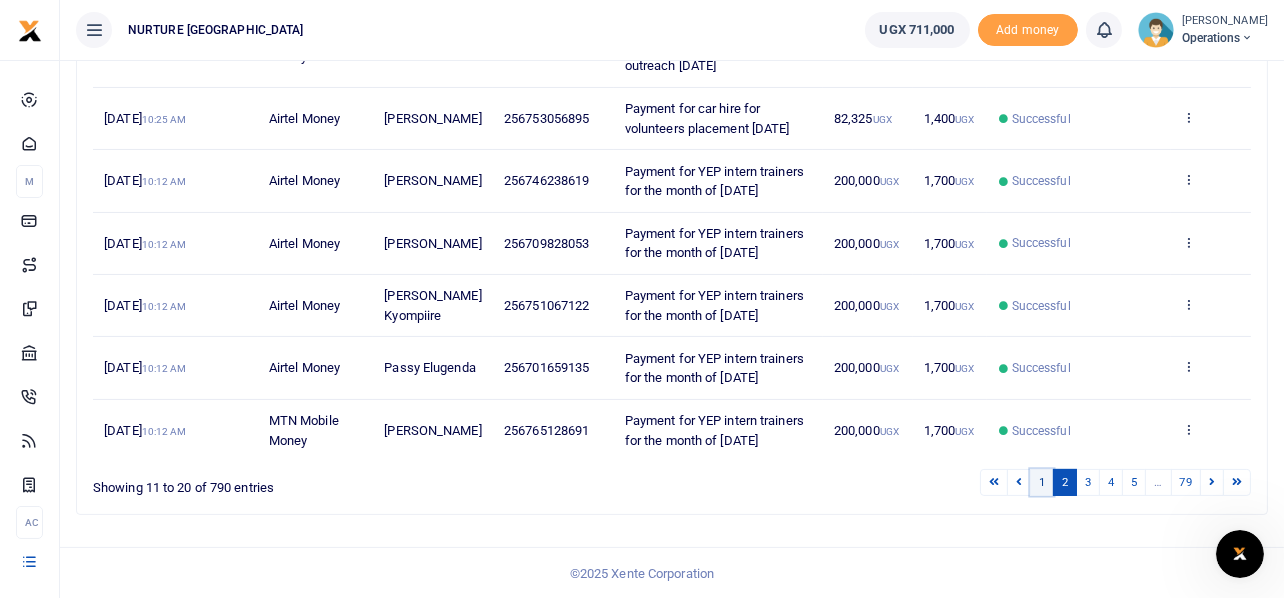 click on "1" at bounding box center (1042, 482) 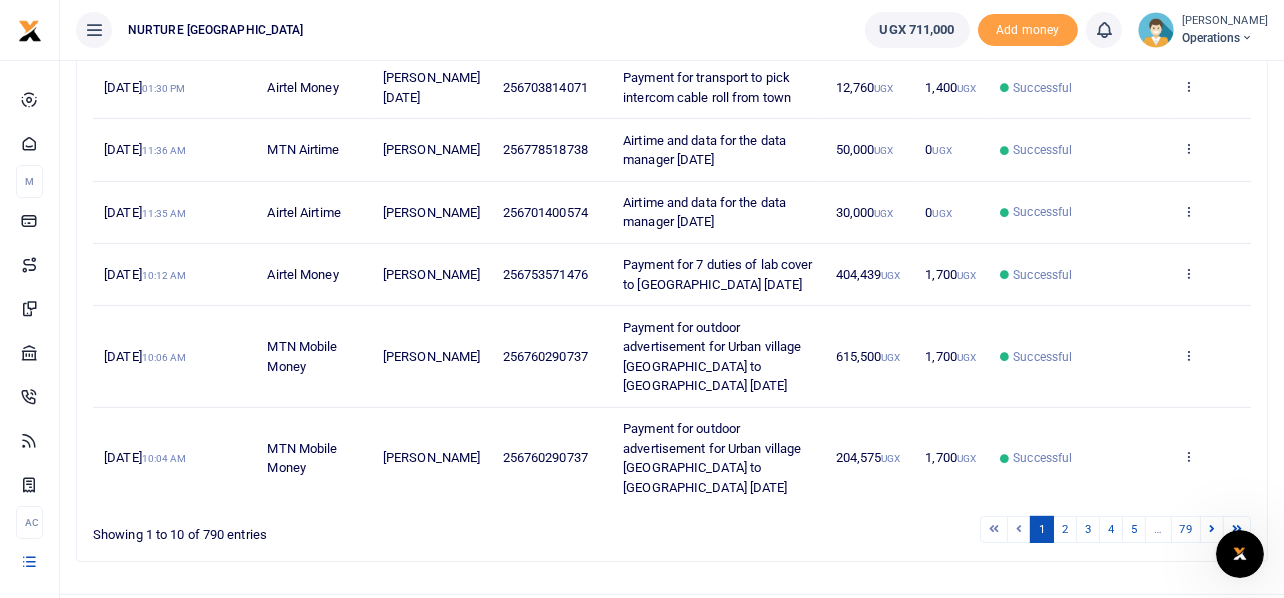 scroll, scrollTop: 633, scrollLeft: 0, axis: vertical 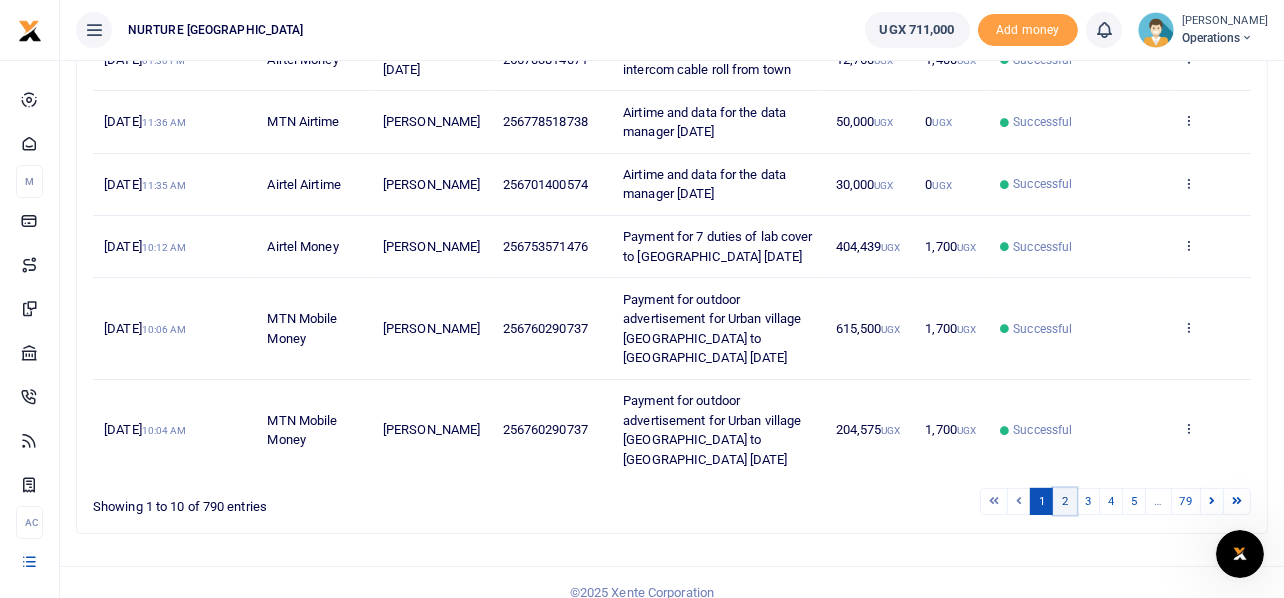 click on "2" at bounding box center [1065, 501] 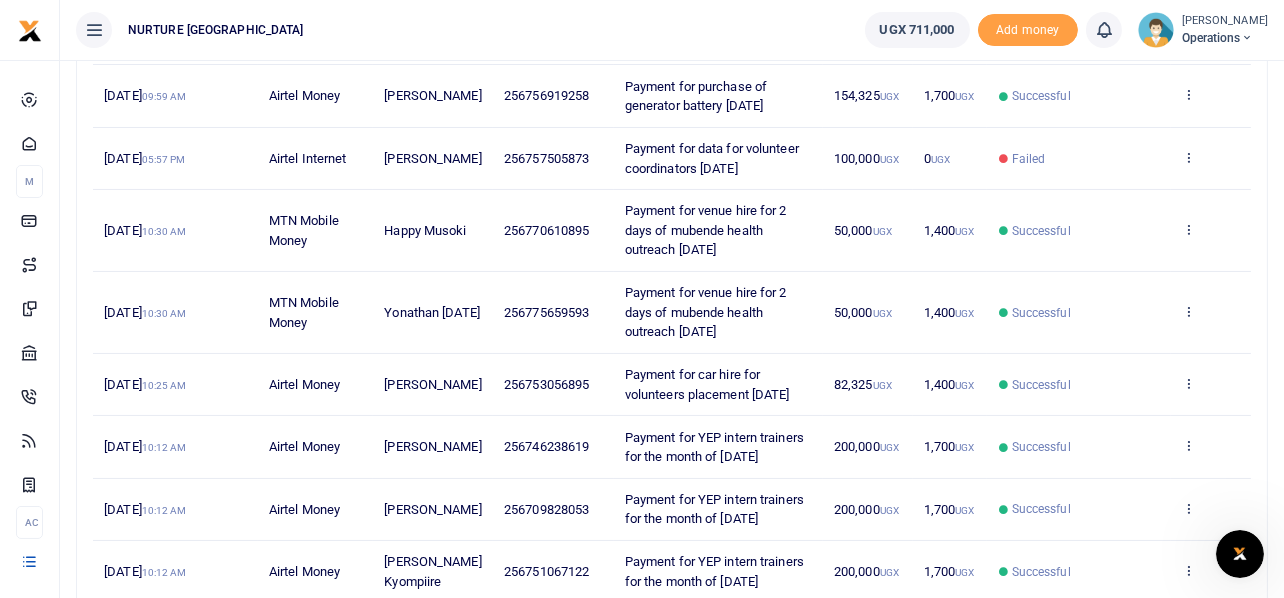 scroll, scrollTop: 574, scrollLeft: 0, axis: vertical 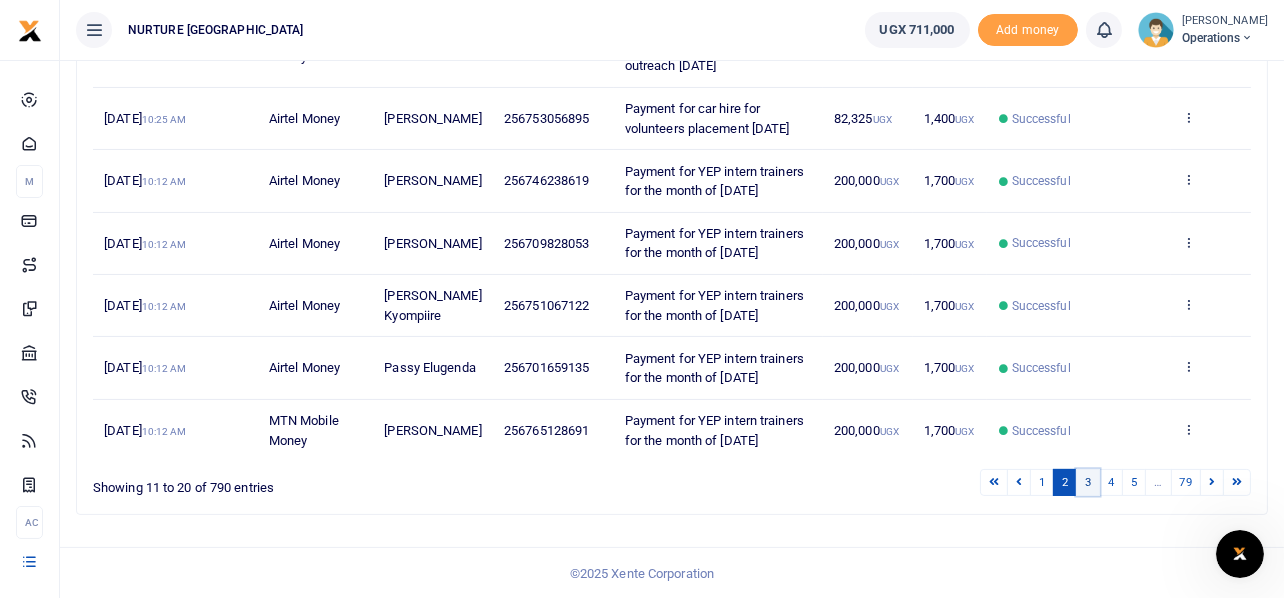 click on "3" at bounding box center [1088, 482] 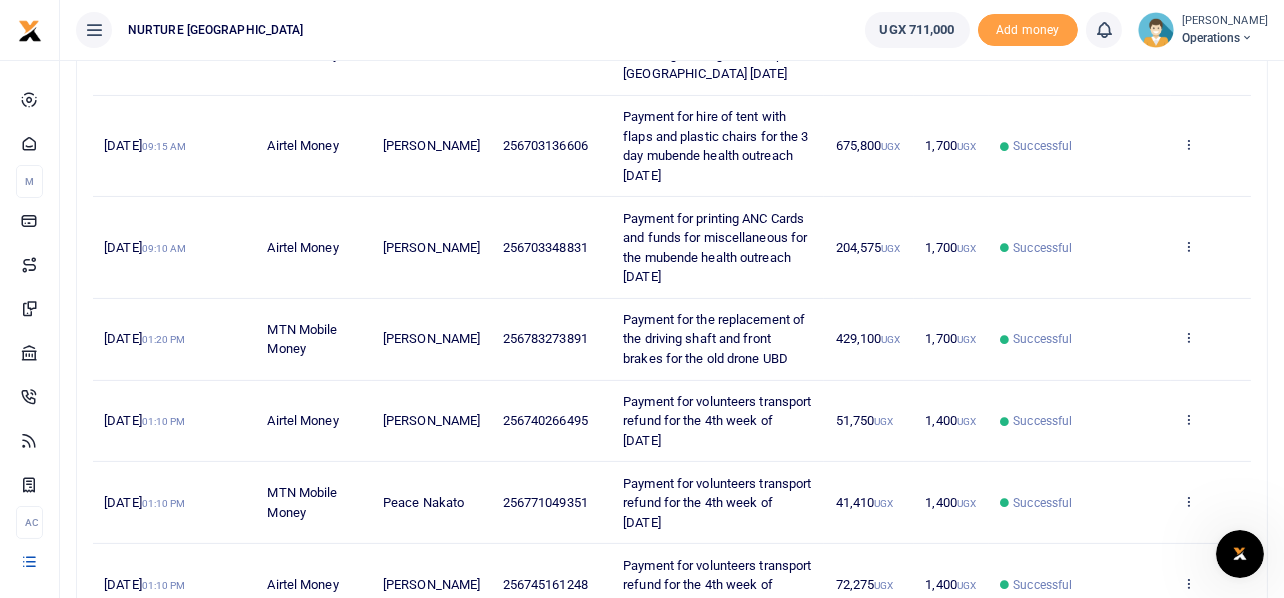 scroll 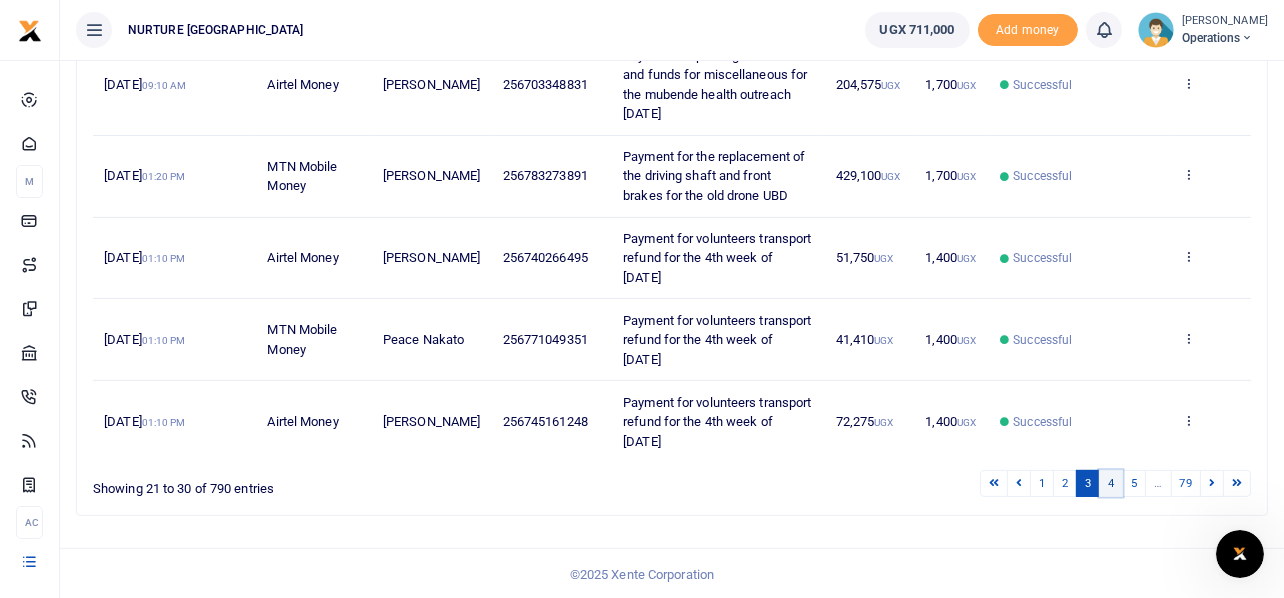 click on "4" at bounding box center (1111, 483) 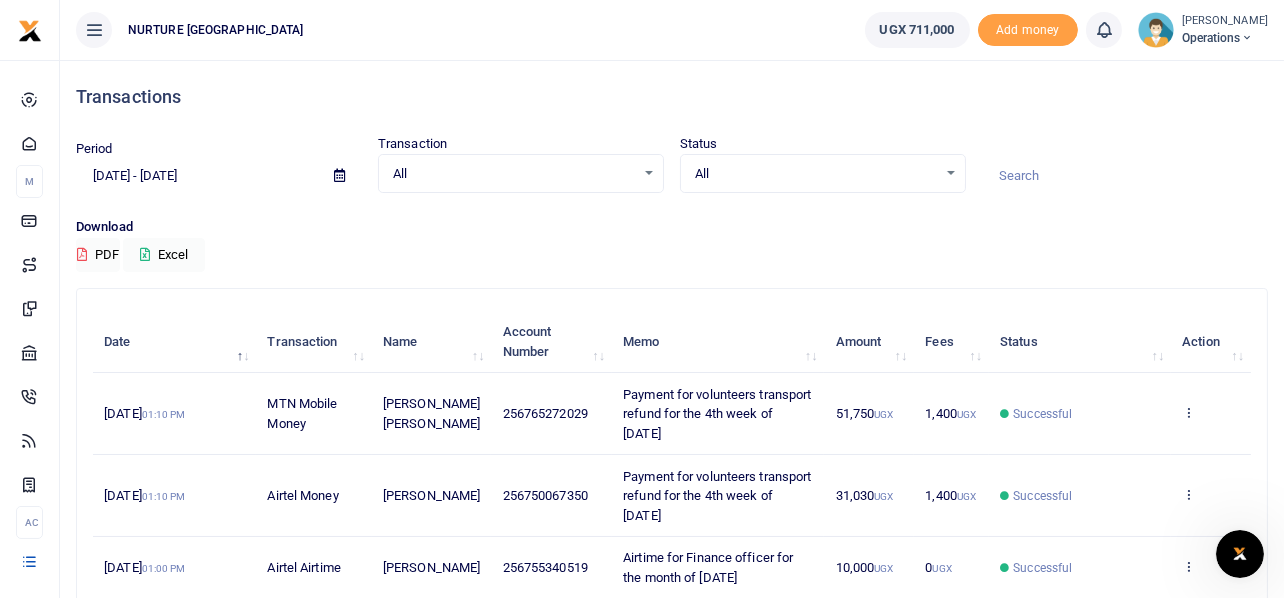 scroll, scrollTop: 672, scrollLeft: 0, axis: vertical 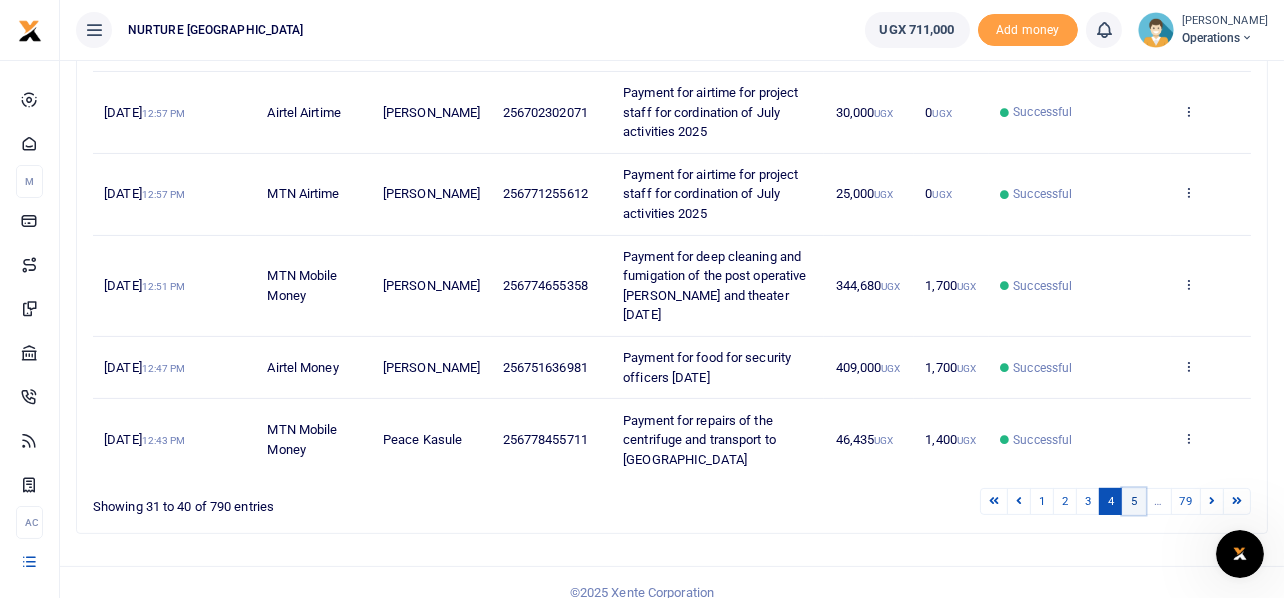 click on "5" at bounding box center (1134, 501) 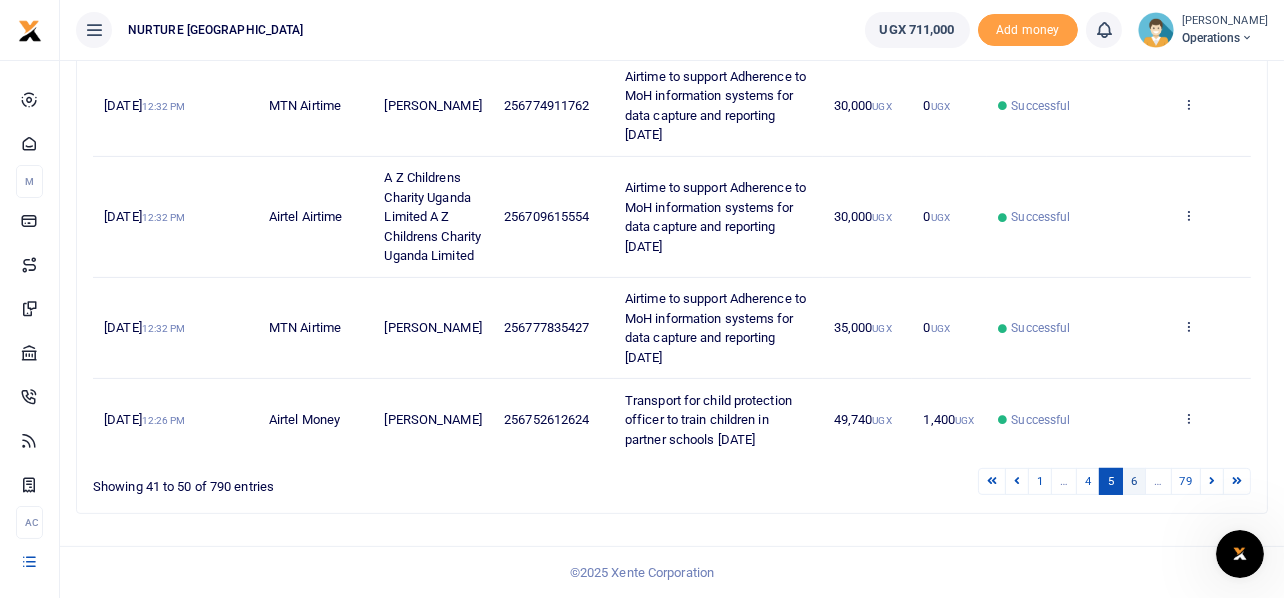 click on "6" at bounding box center [1134, 481] 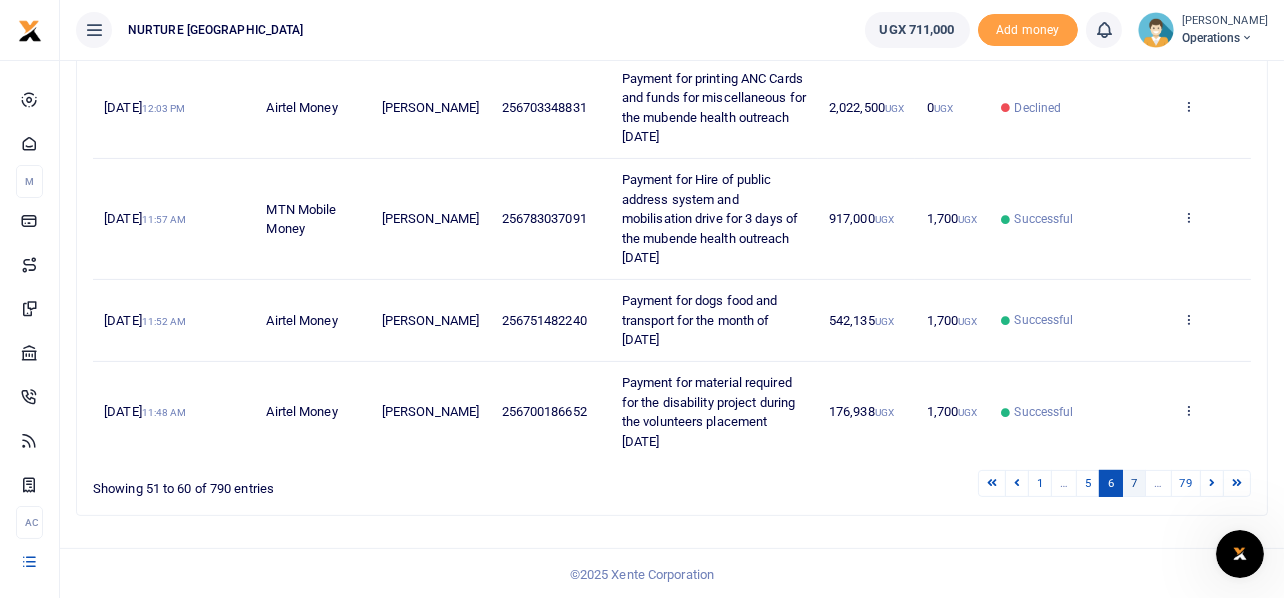 click on "7" at bounding box center (1134, 483) 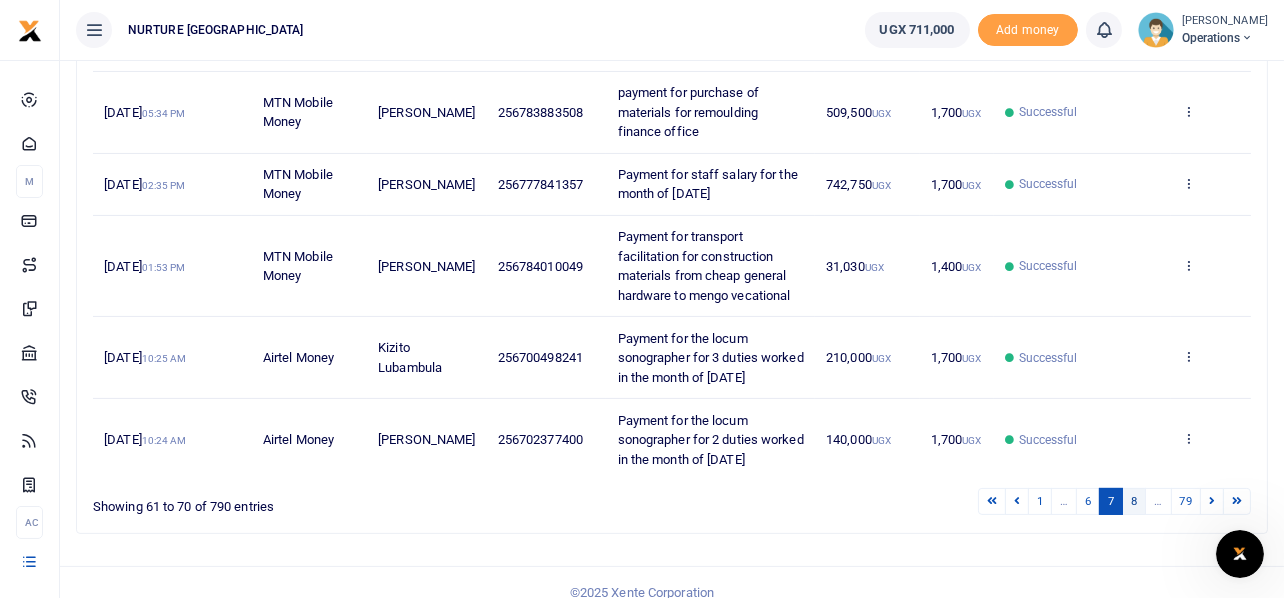 click on "8" at bounding box center [1134, 501] 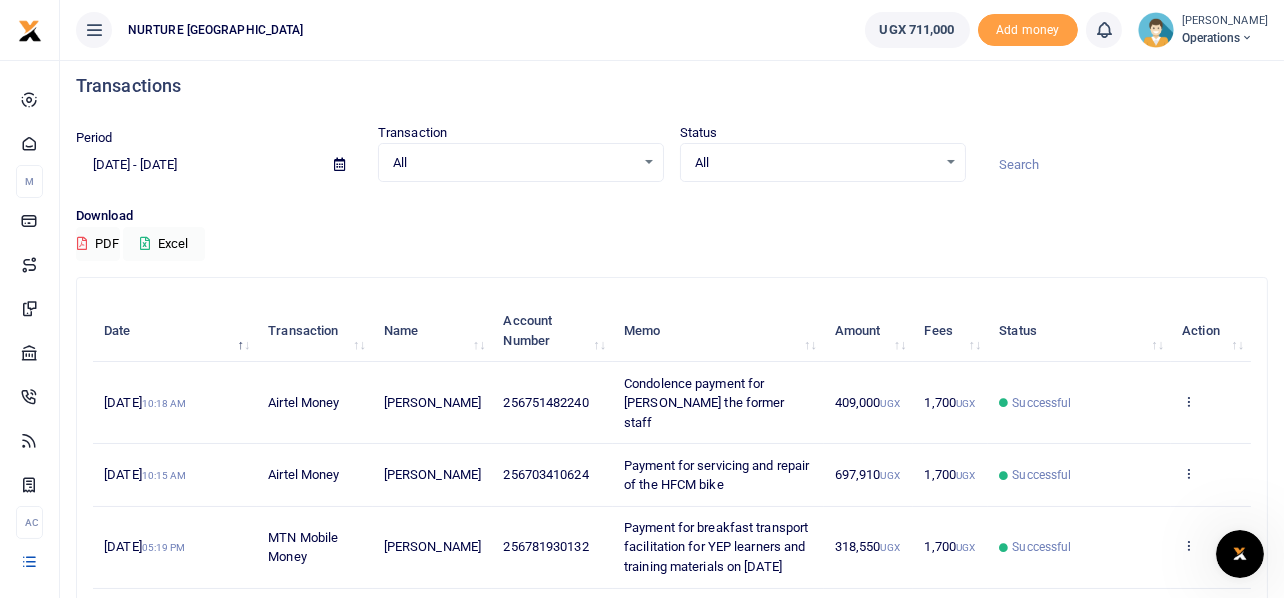 scroll, scrollTop: 710, scrollLeft: 0, axis: vertical 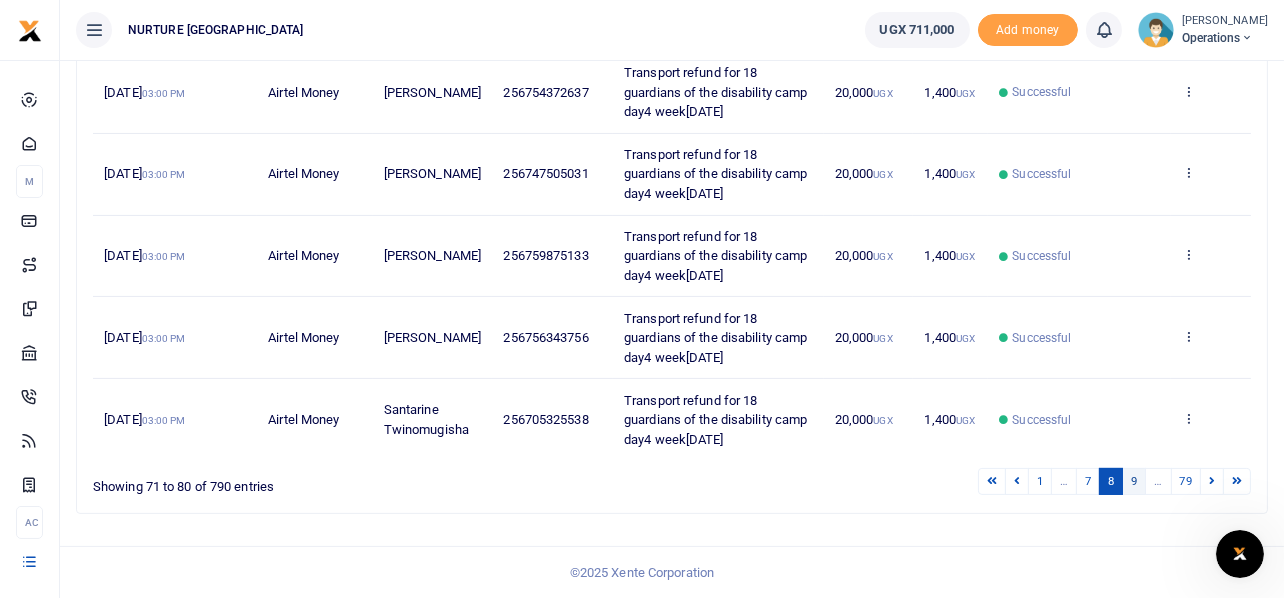 click on "9" at bounding box center (1134, 481) 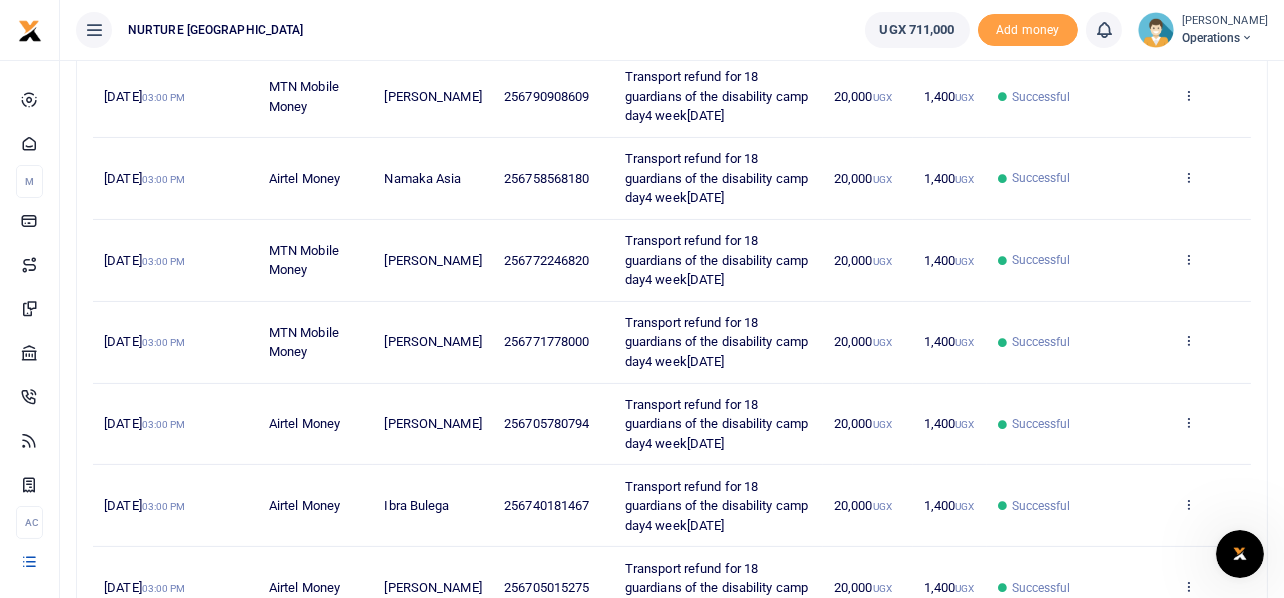 scroll, scrollTop: 729, scrollLeft: 0, axis: vertical 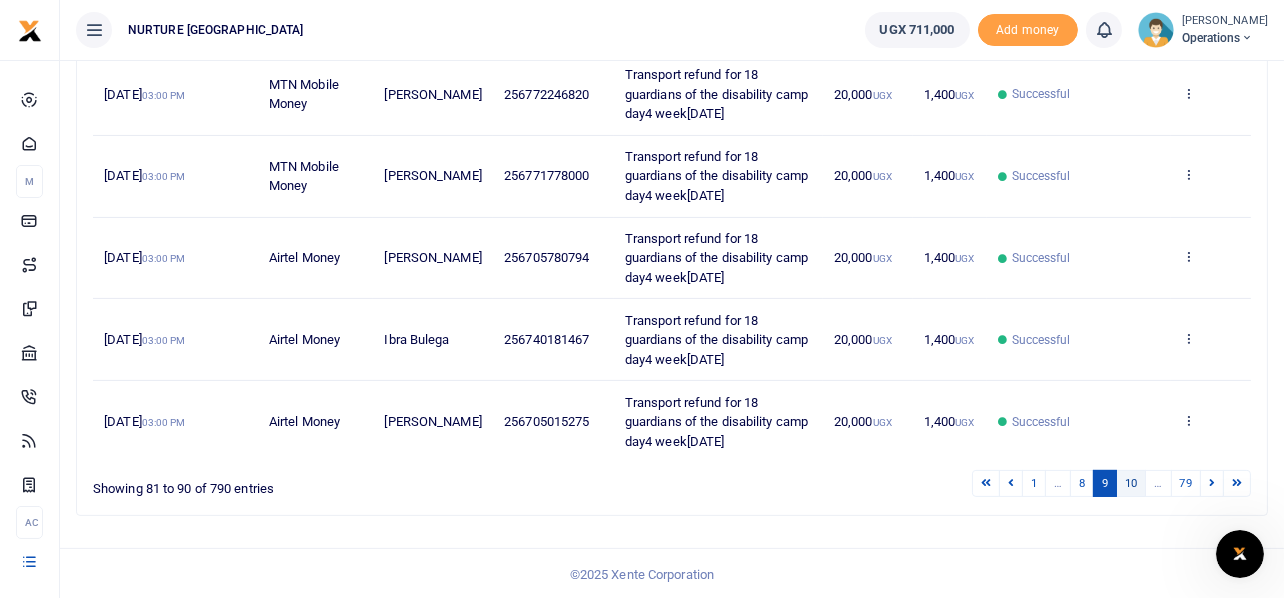 click on "10" at bounding box center [1131, 483] 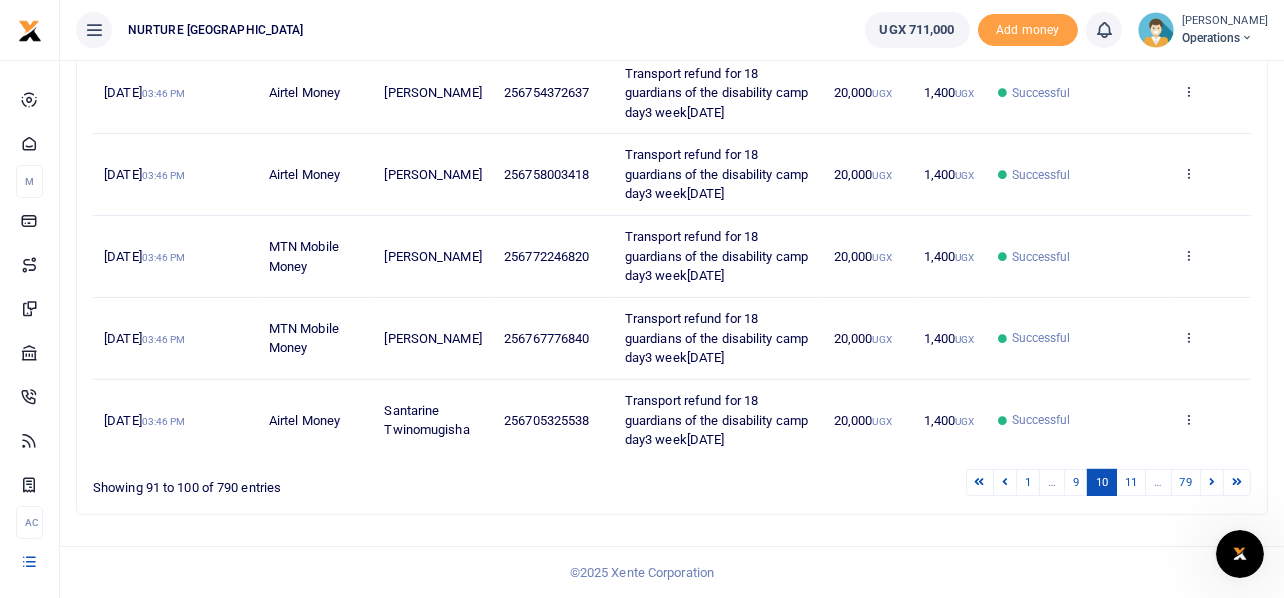 scroll, scrollTop: 75, scrollLeft: 0, axis: vertical 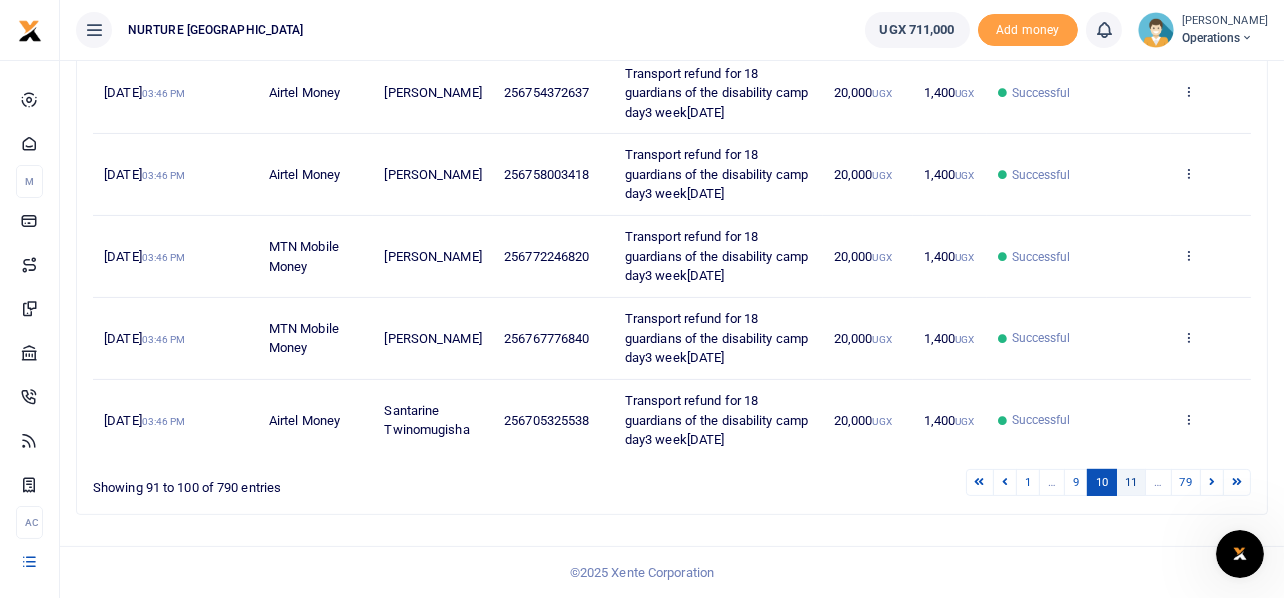 click on "11" at bounding box center [1131, 482] 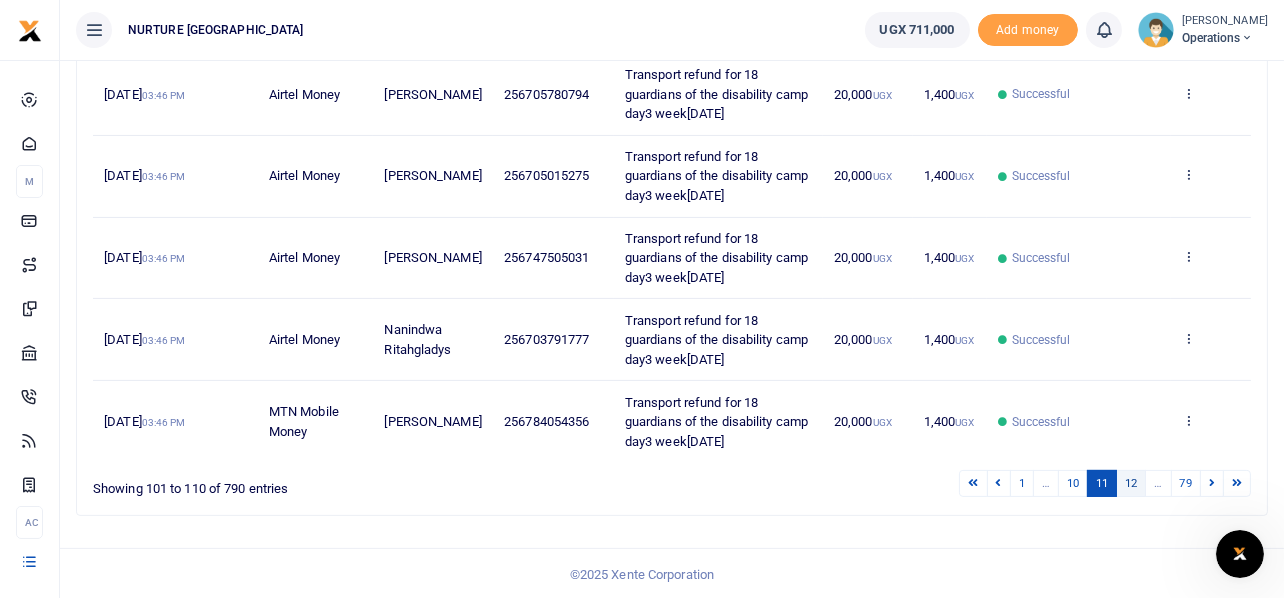 click on "12" at bounding box center [1131, 483] 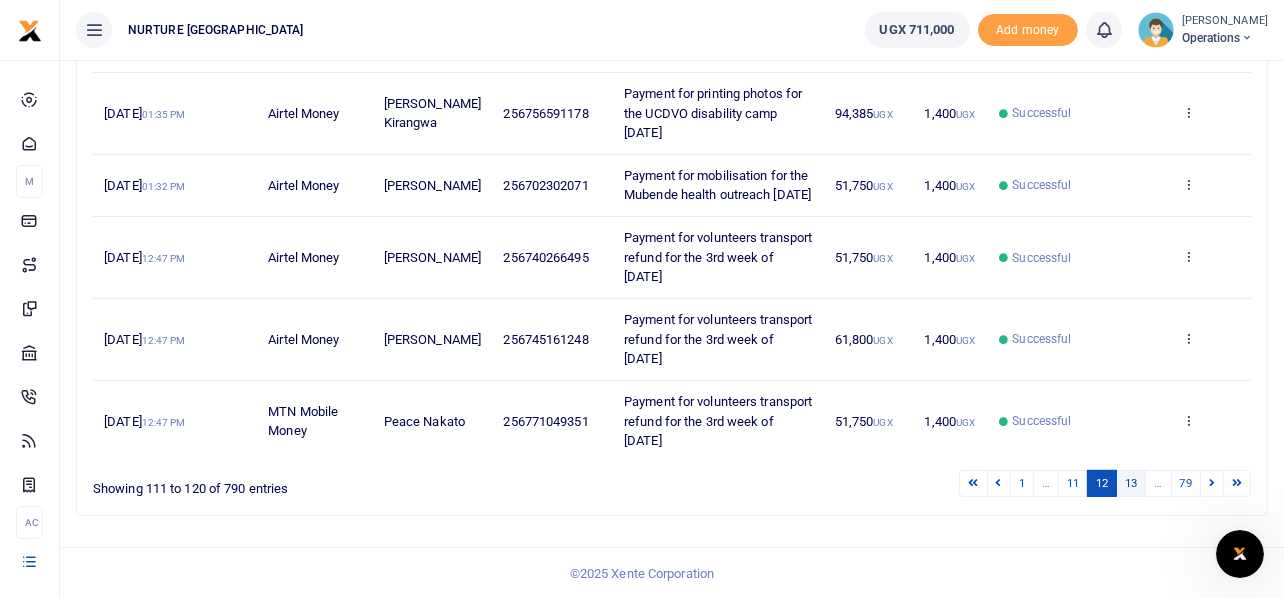click on "13" at bounding box center (1131, 483) 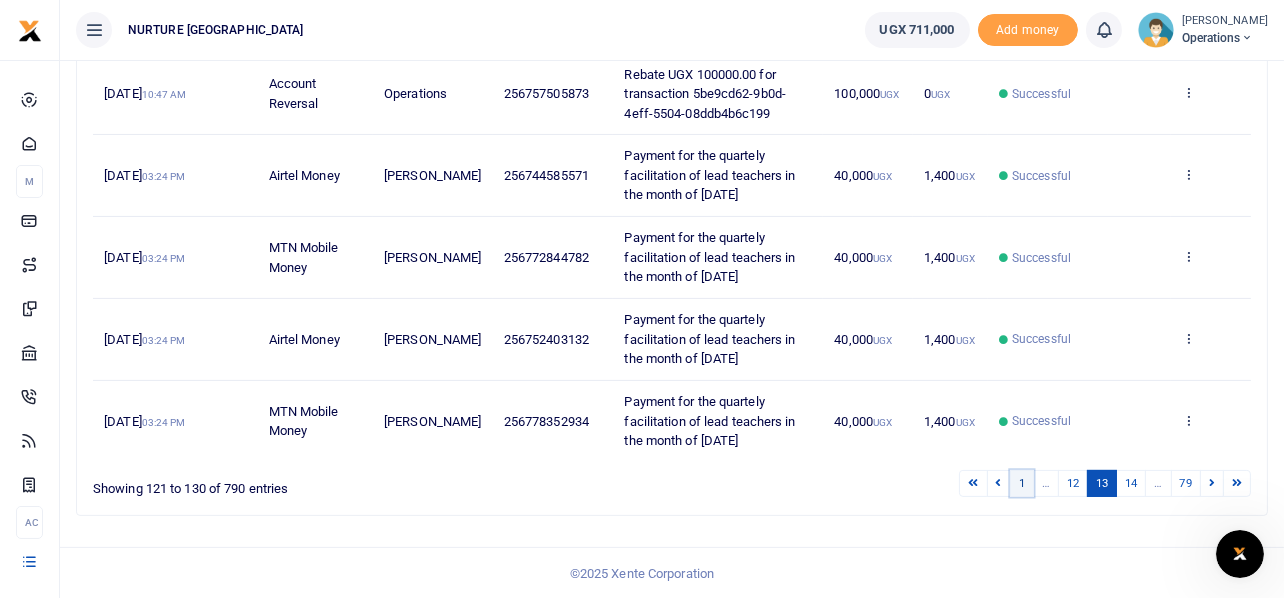 click on "1" at bounding box center (1022, 483) 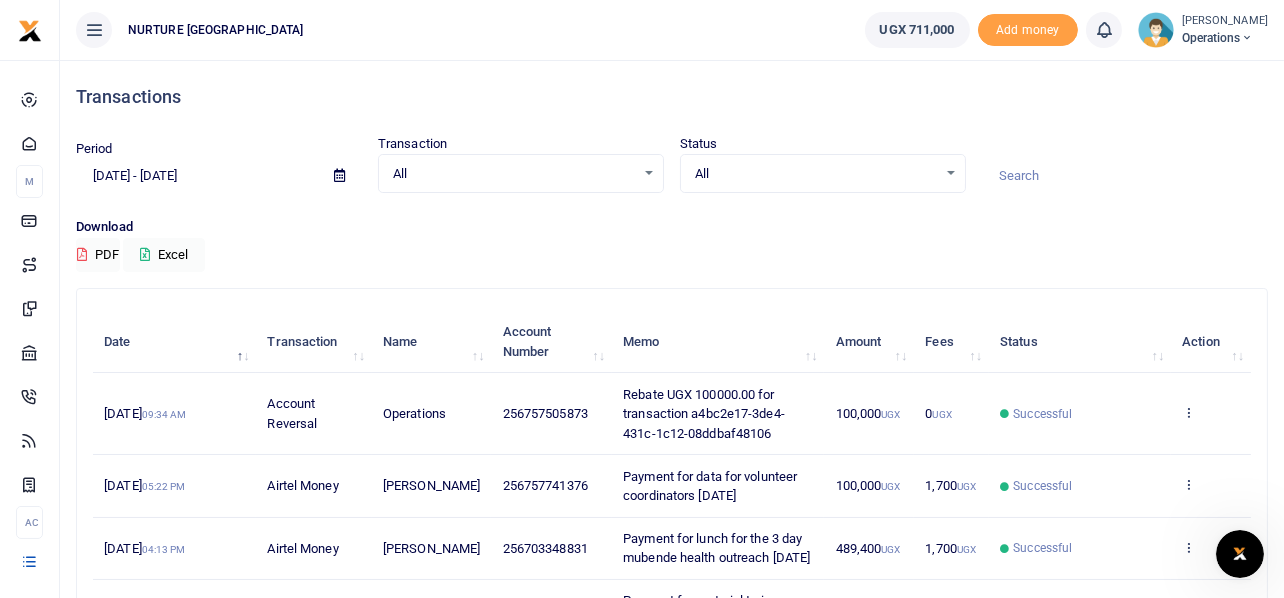 scroll, scrollTop: 633, scrollLeft: 0, axis: vertical 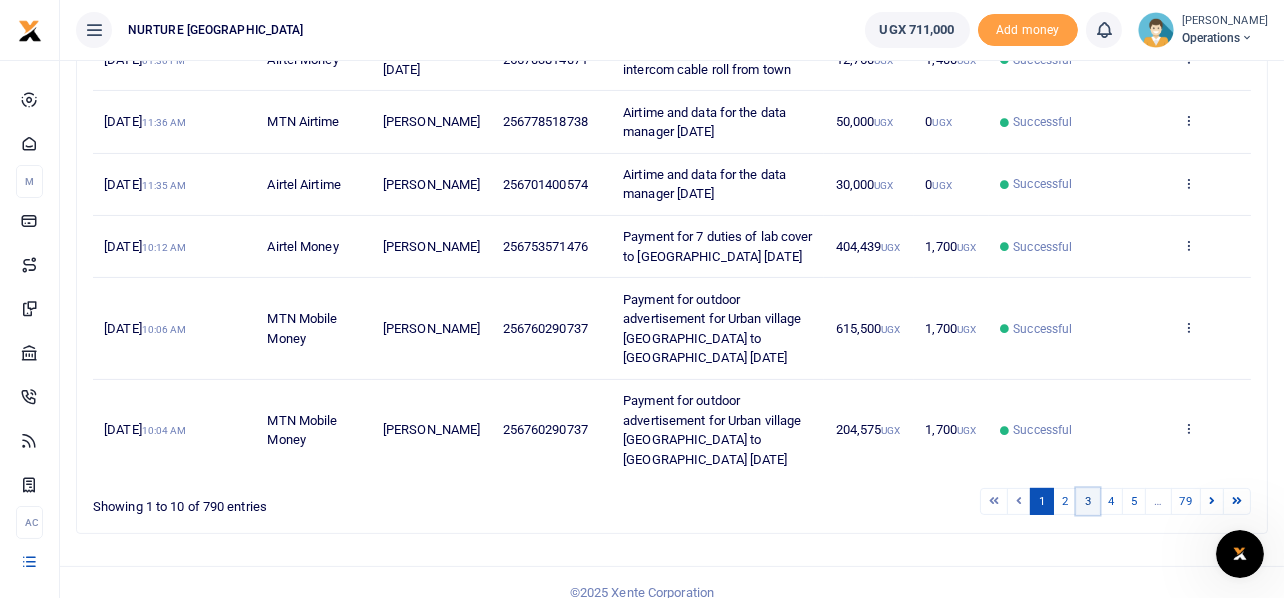 click on "3" at bounding box center (1088, 501) 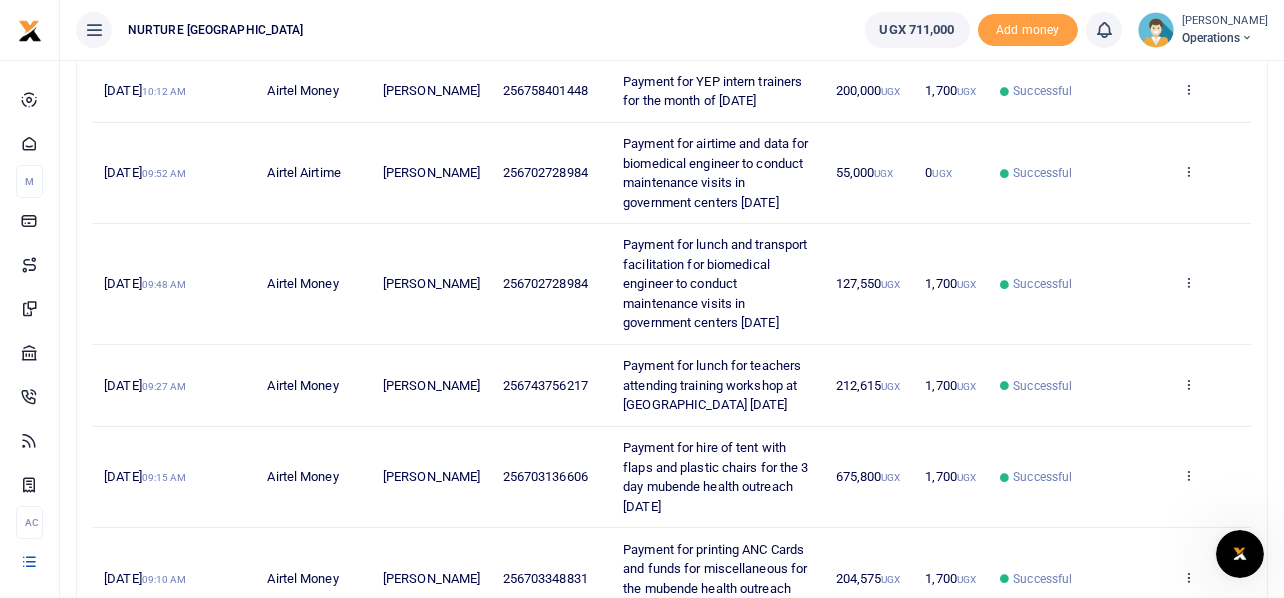 scroll, scrollTop: 708, scrollLeft: 0, axis: vertical 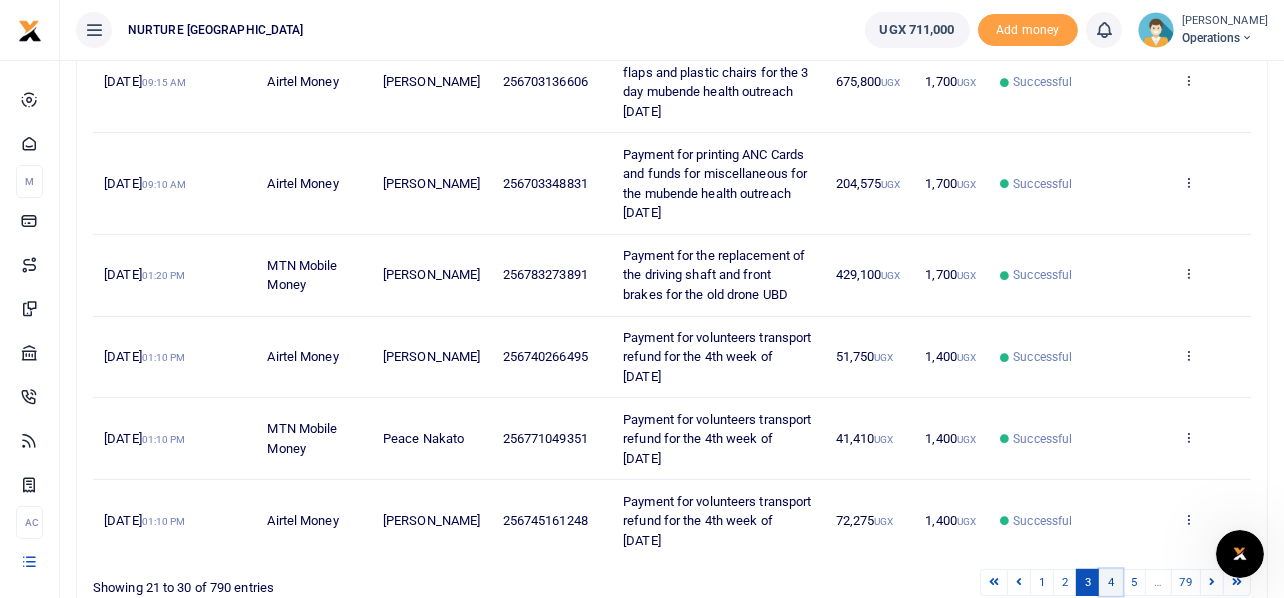 click on "4" at bounding box center (1111, 582) 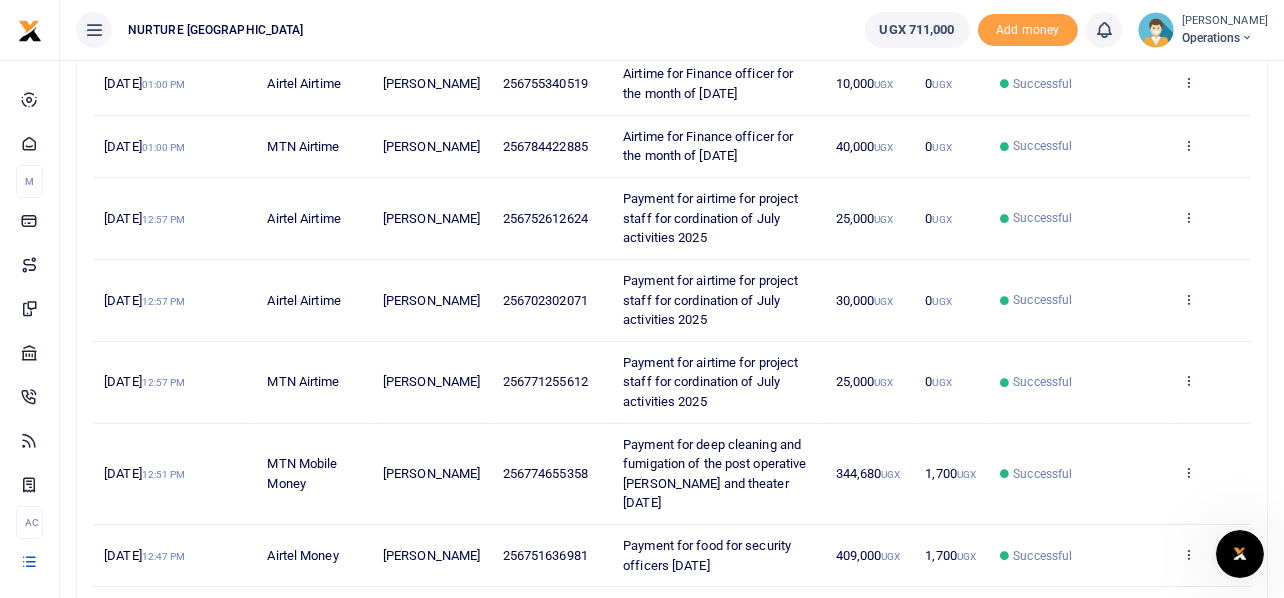 scroll, scrollTop: 672, scrollLeft: 0, axis: vertical 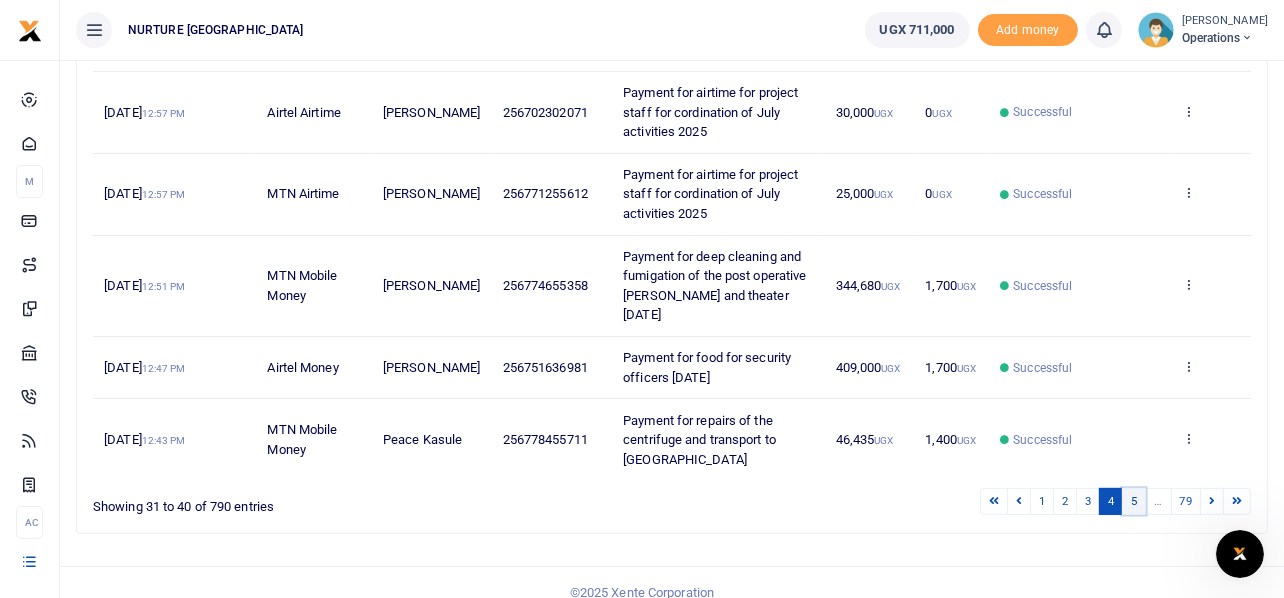 click on "5" at bounding box center [1134, 501] 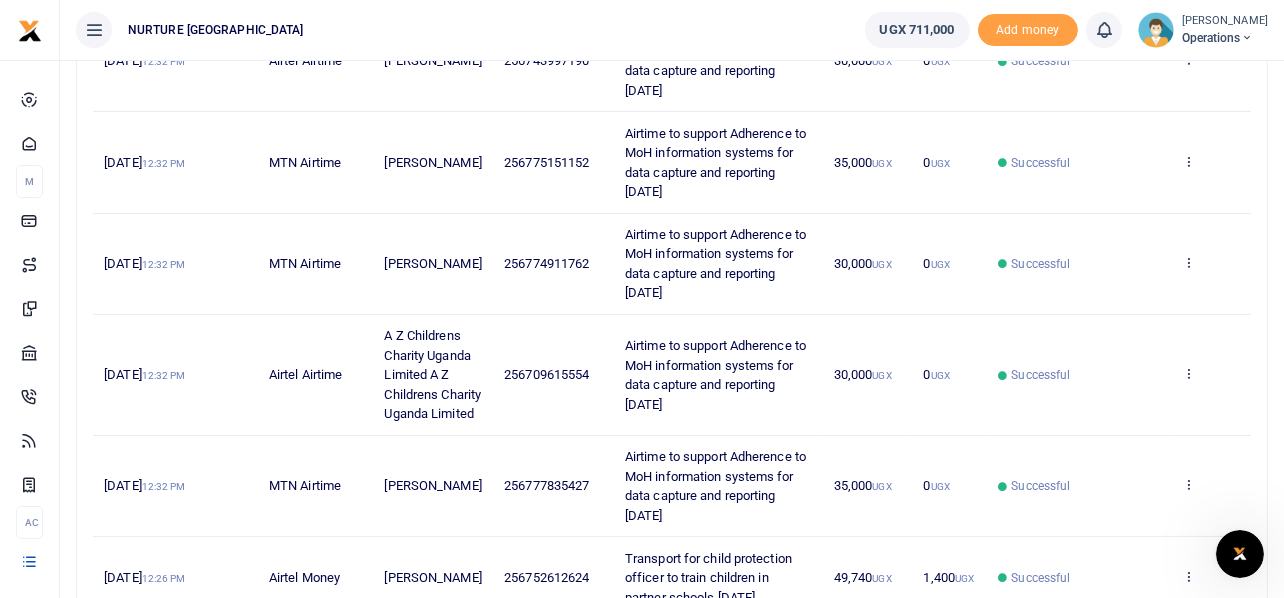 scroll, scrollTop: 1002, scrollLeft: 0, axis: vertical 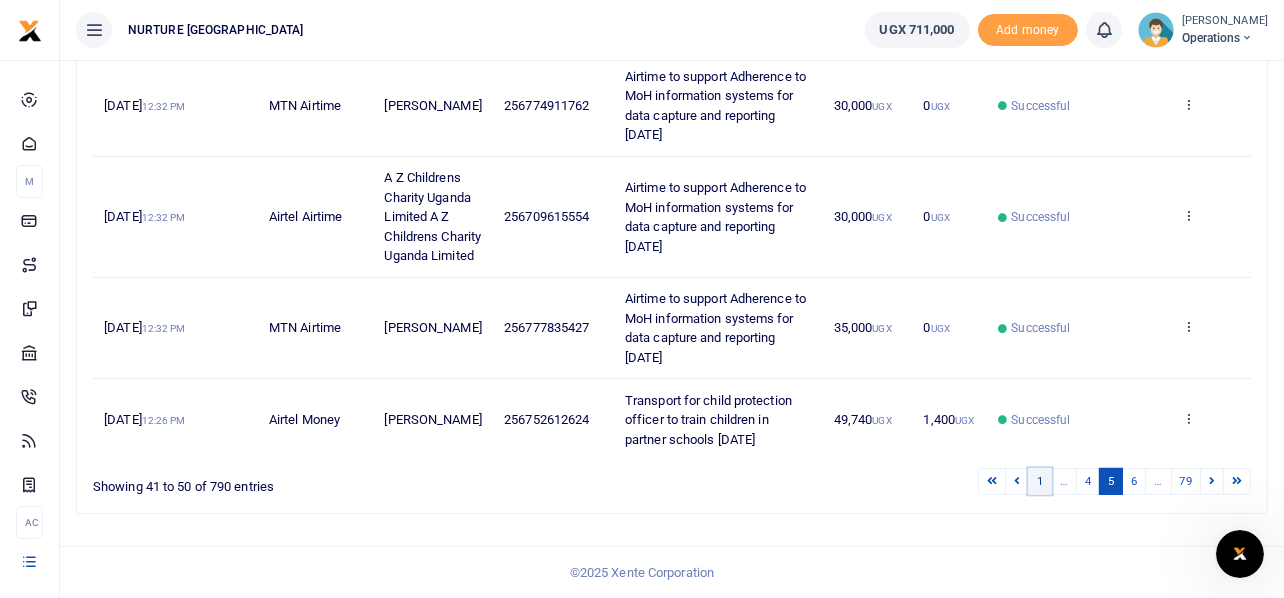 click on "1" at bounding box center (1040, 481) 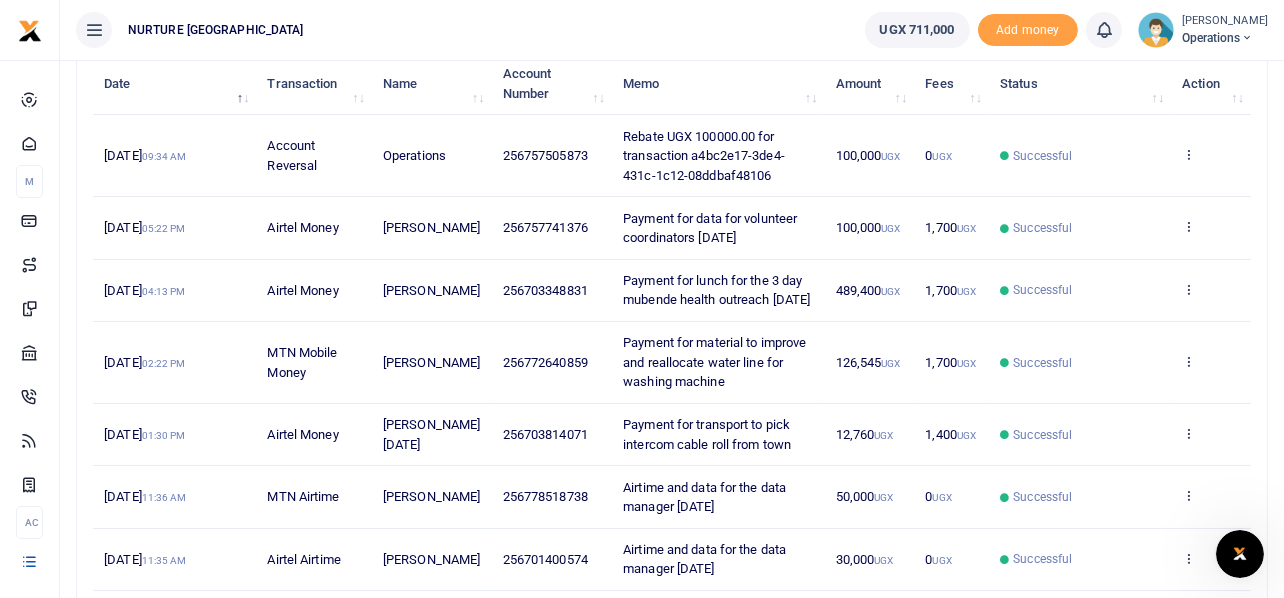 scroll, scrollTop: 0, scrollLeft: 0, axis: both 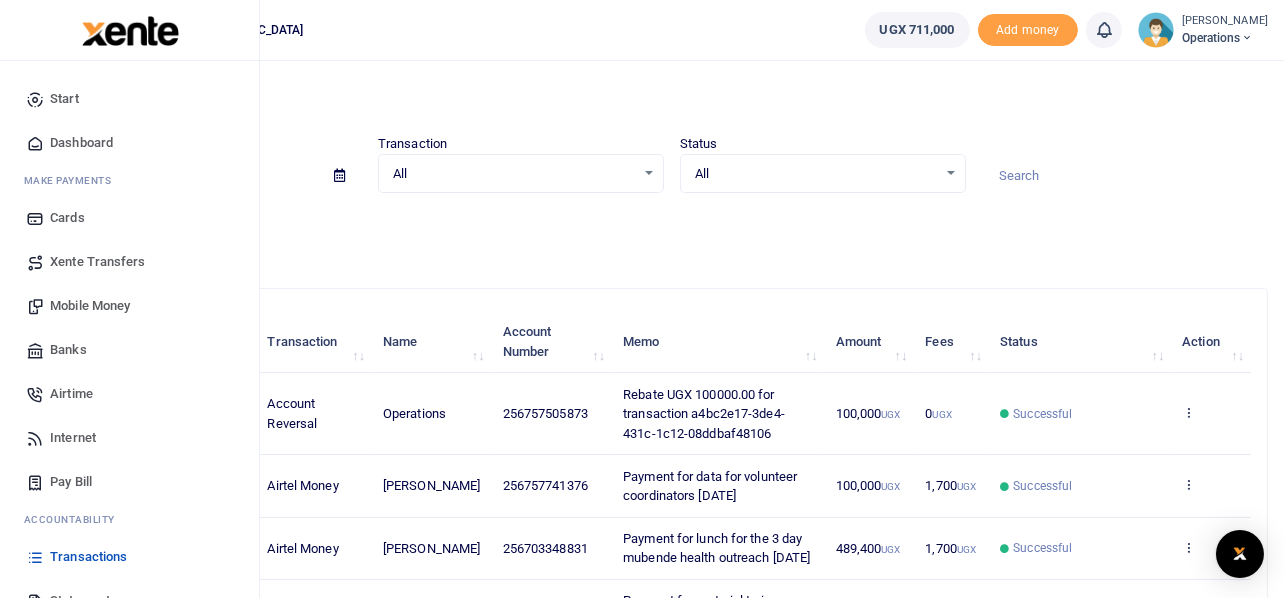 click on "Mobile Money" at bounding box center [90, 306] 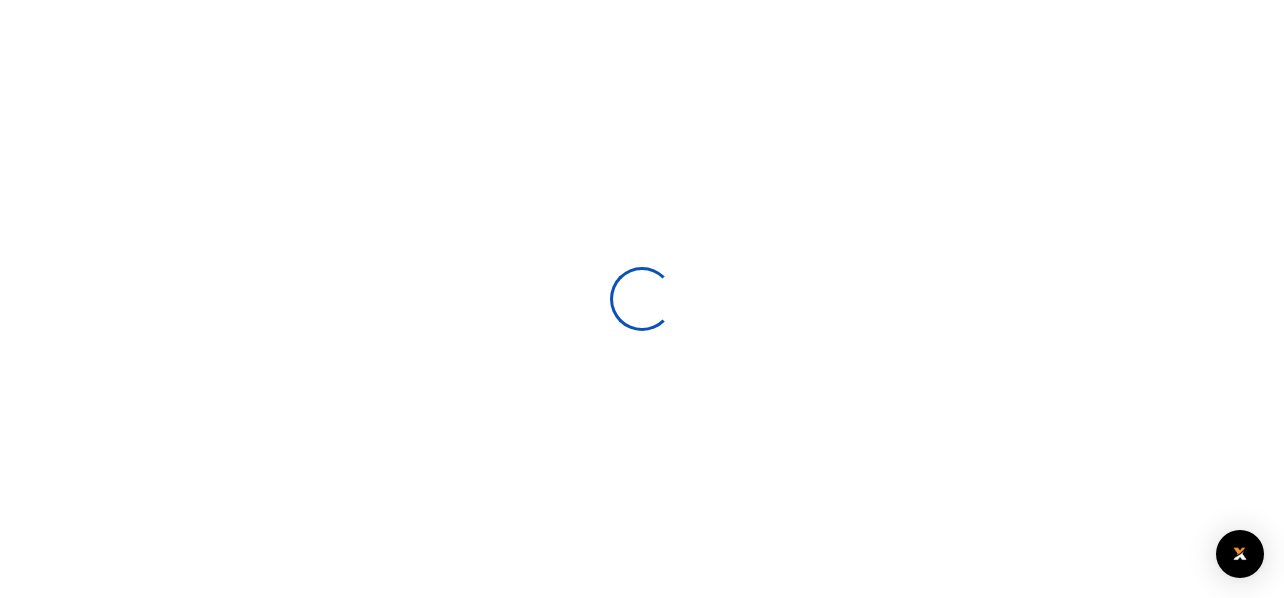 scroll, scrollTop: 0, scrollLeft: 0, axis: both 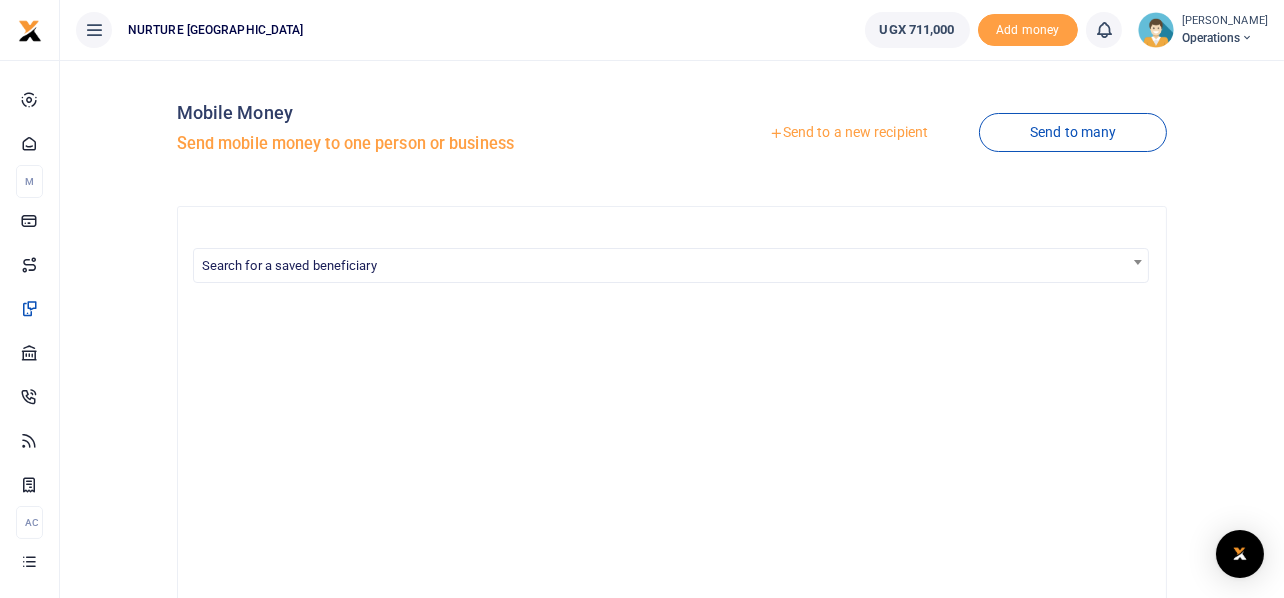 click on "Send to a new recipient" at bounding box center [848, 133] 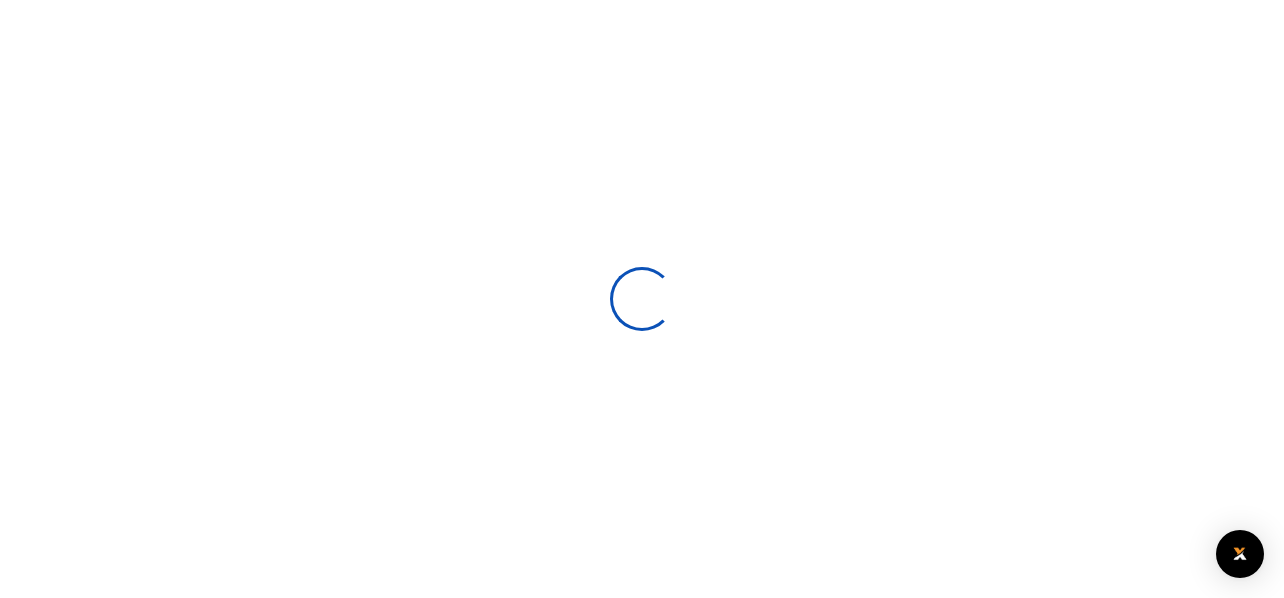 scroll, scrollTop: 0, scrollLeft: 0, axis: both 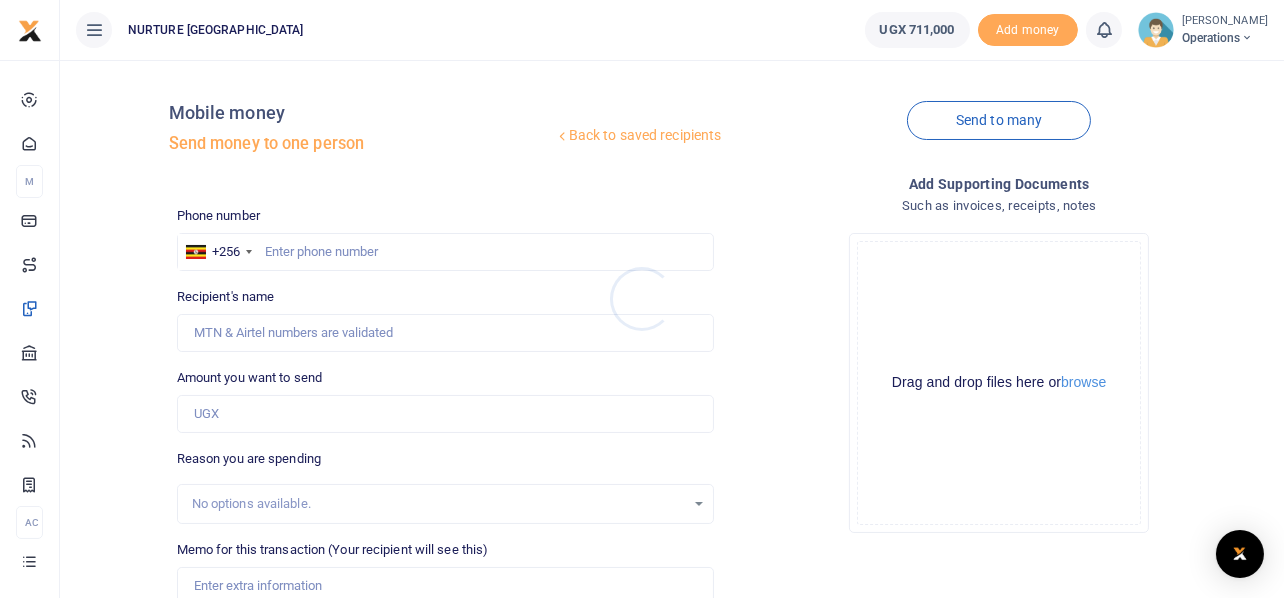 click at bounding box center (642, 299) 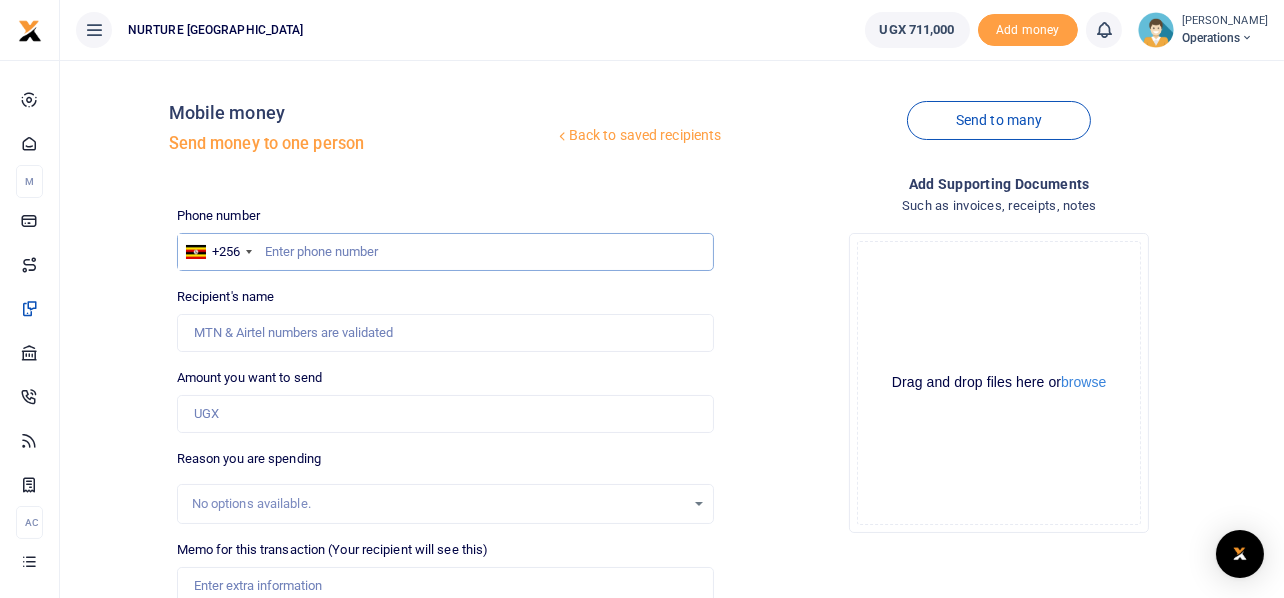 click at bounding box center (446, 252) 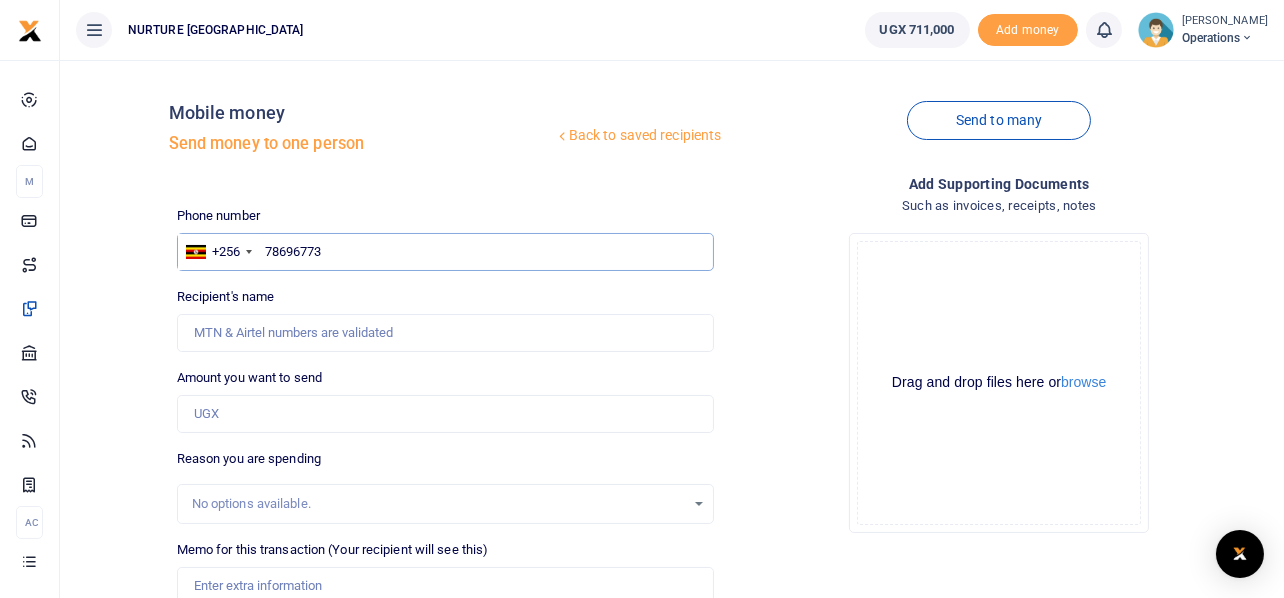 type on "786967731" 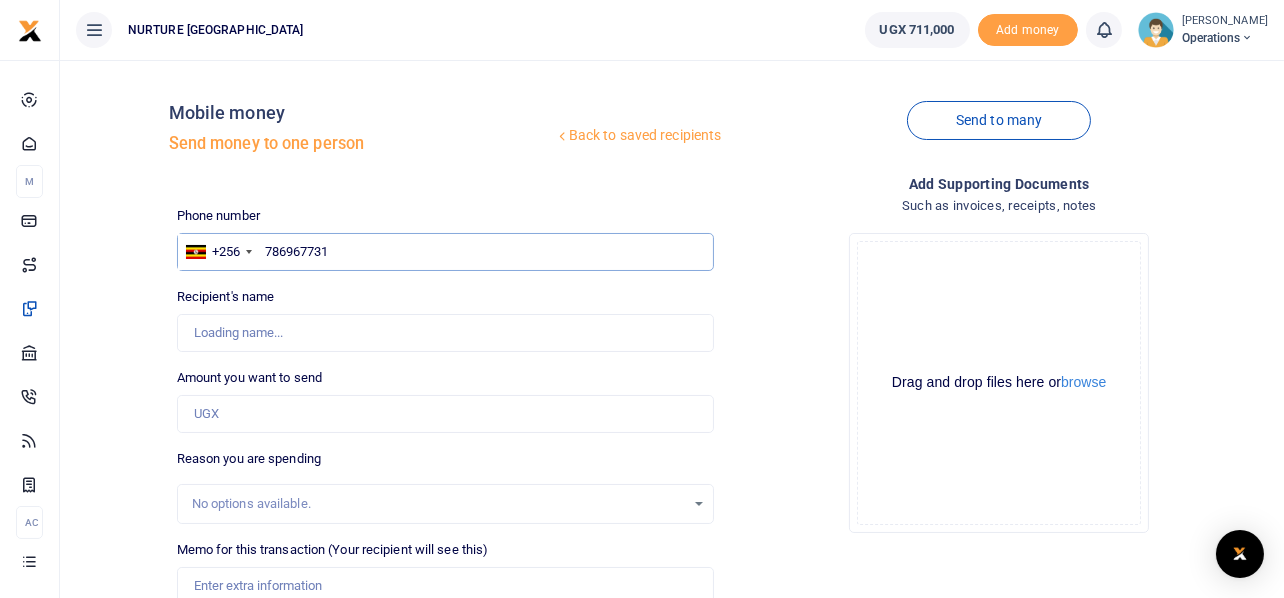type on "Maraka Martin" 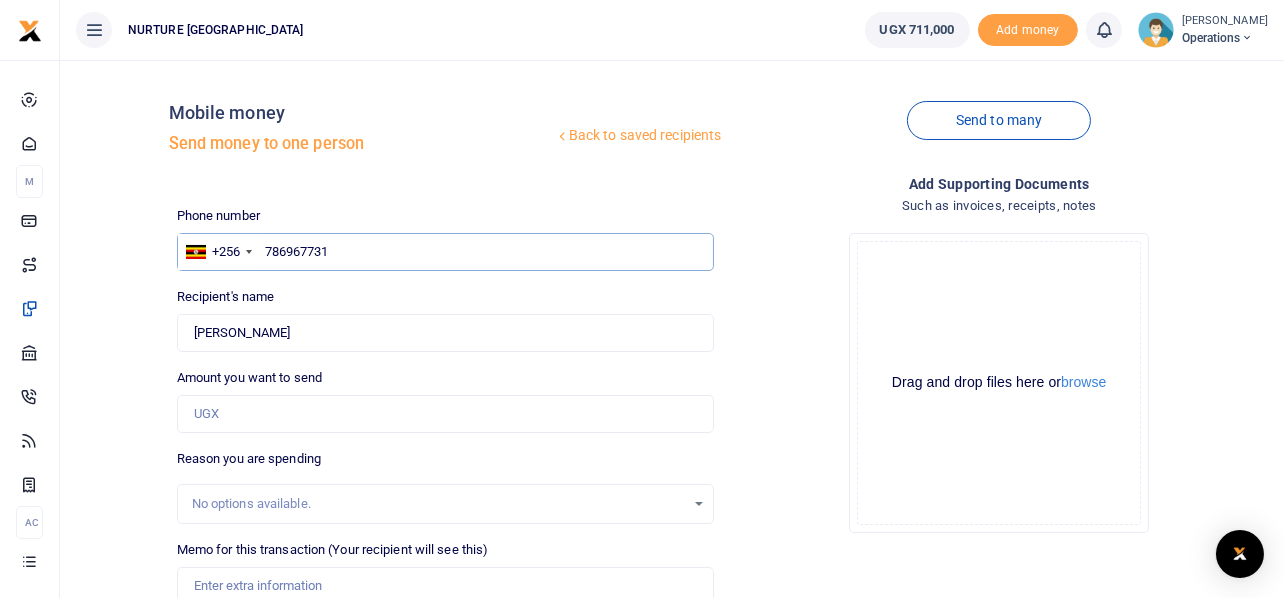 type on "786967731" 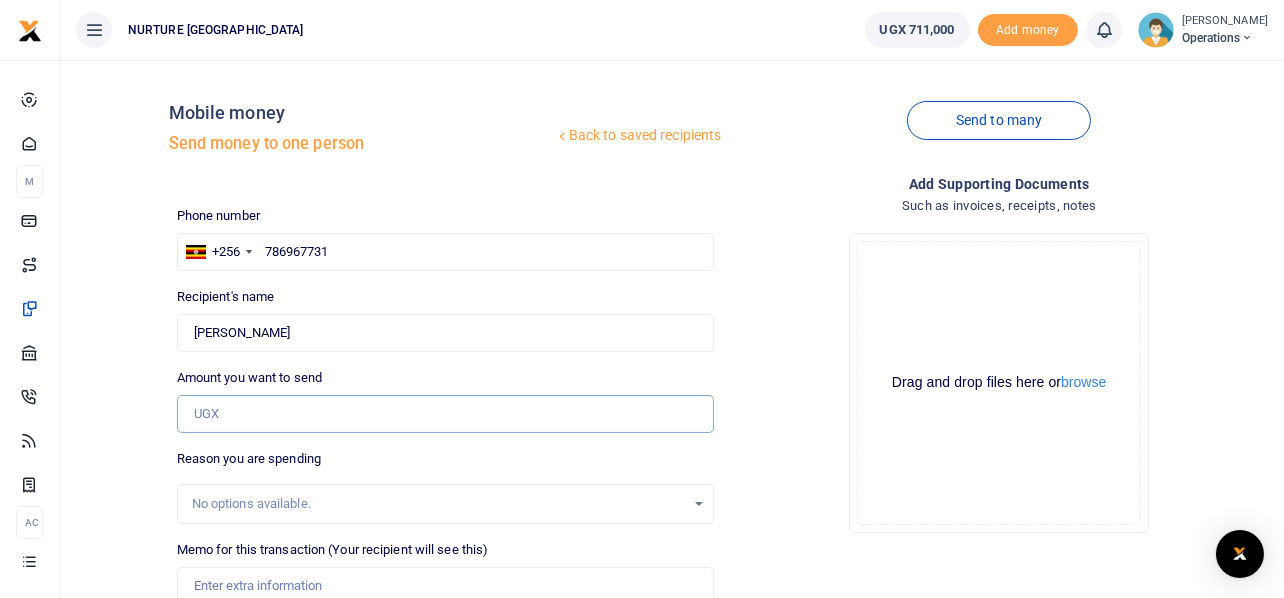 click on "Amount you want to send" at bounding box center [446, 414] 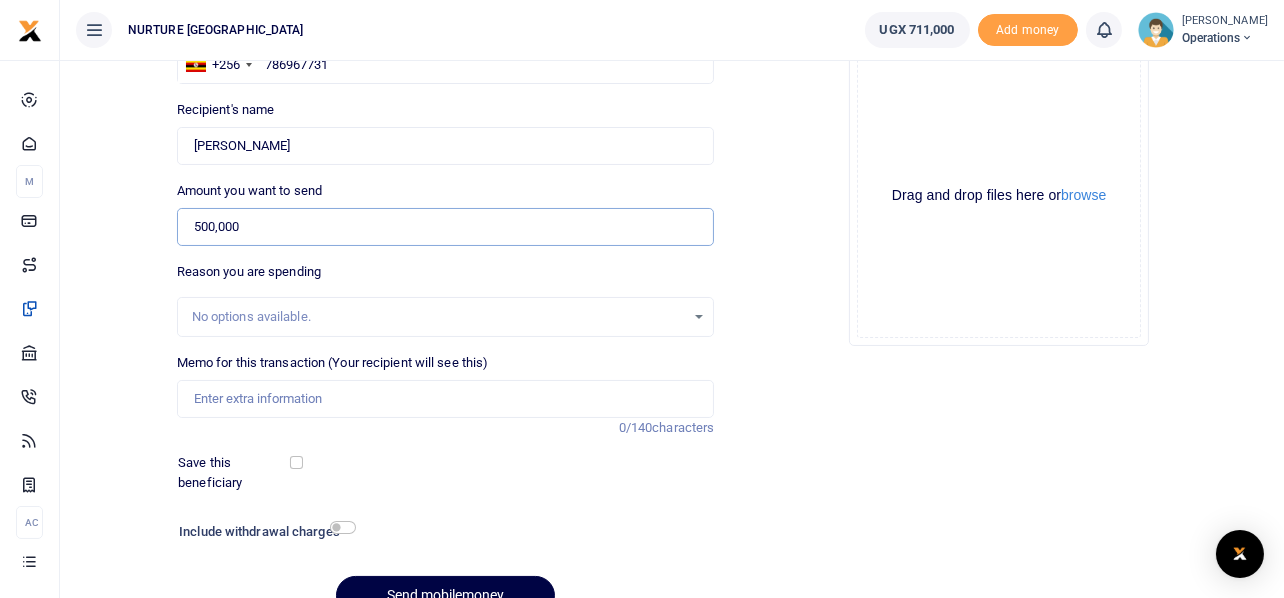 scroll, scrollTop: 191, scrollLeft: 0, axis: vertical 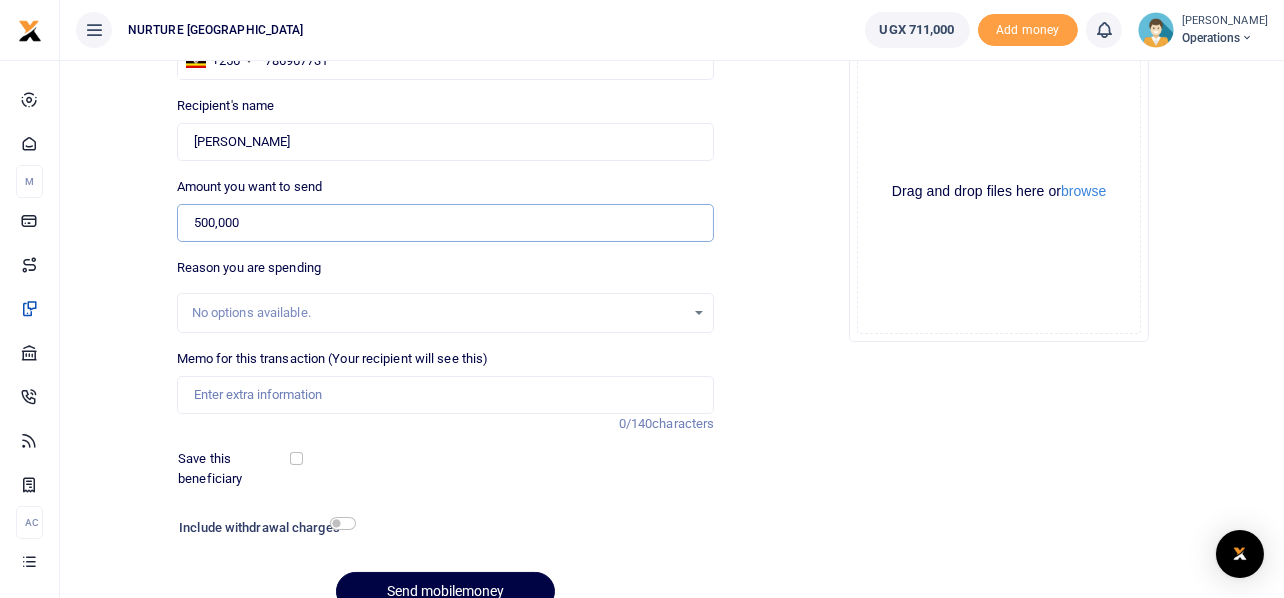 type on "500,000" 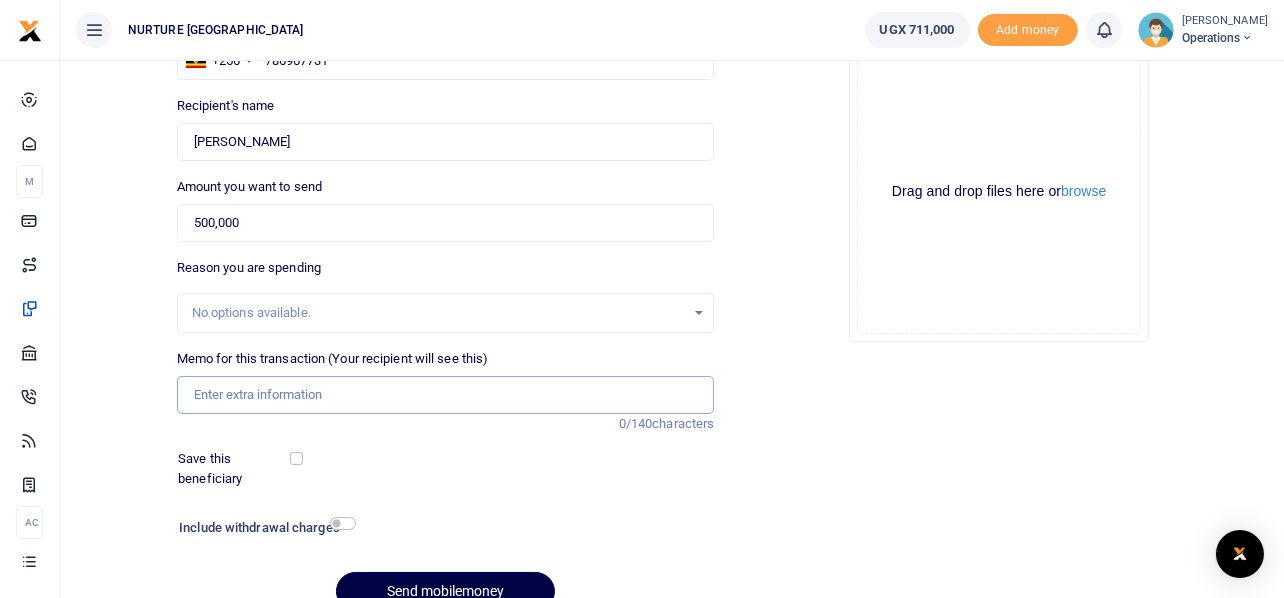 click on "Memo for this transaction (Your recipient will see this)" at bounding box center (446, 395) 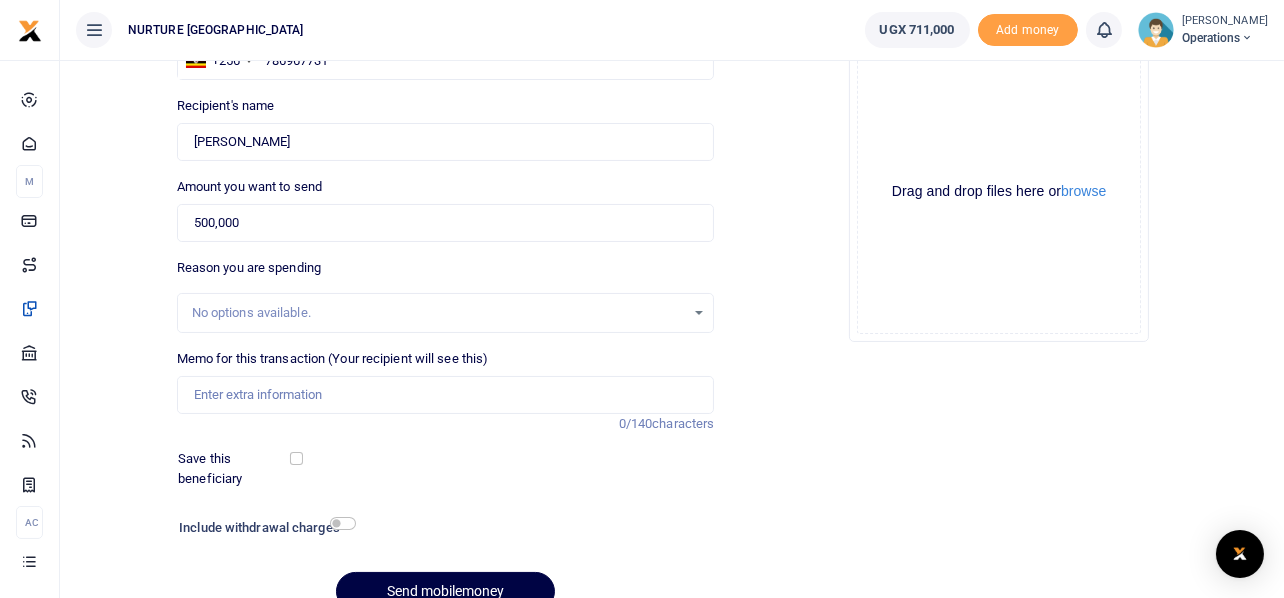 click on "Save this beneficiary" at bounding box center [433, 468] 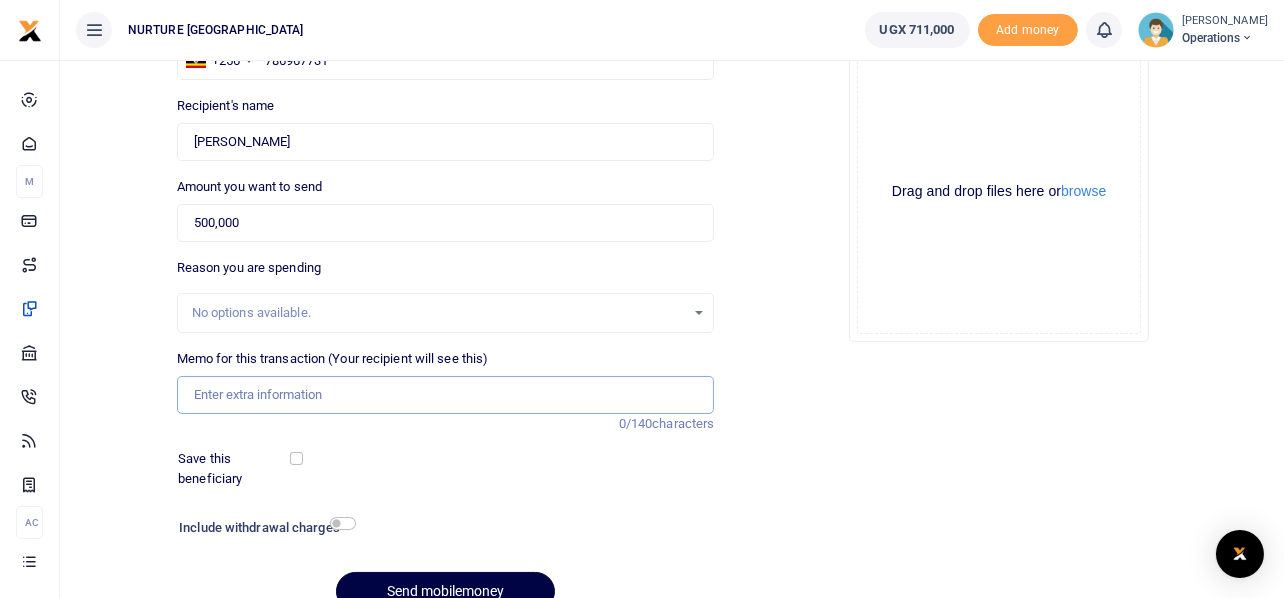 click on "Memo for this transaction (Your recipient will see this)" at bounding box center (446, 395) 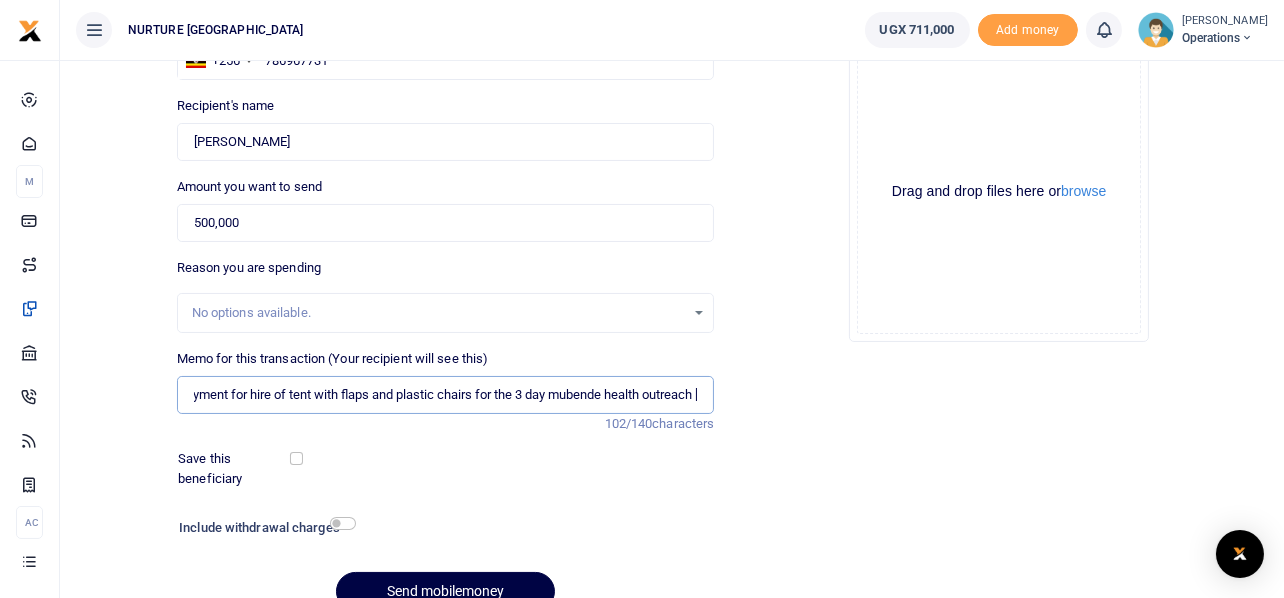 scroll, scrollTop: 0, scrollLeft: 0, axis: both 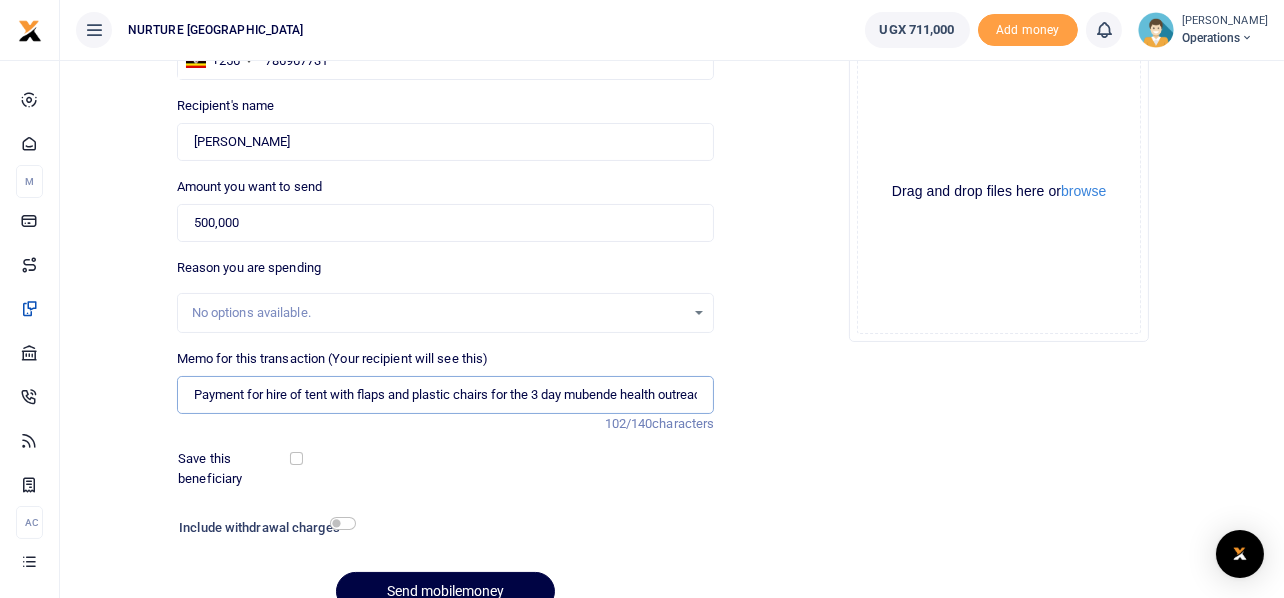 click on "Payment for hire of tent with flaps and plastic chairs for the 3 day mubende health outreach July 2025" at bounding box center (446, 395) 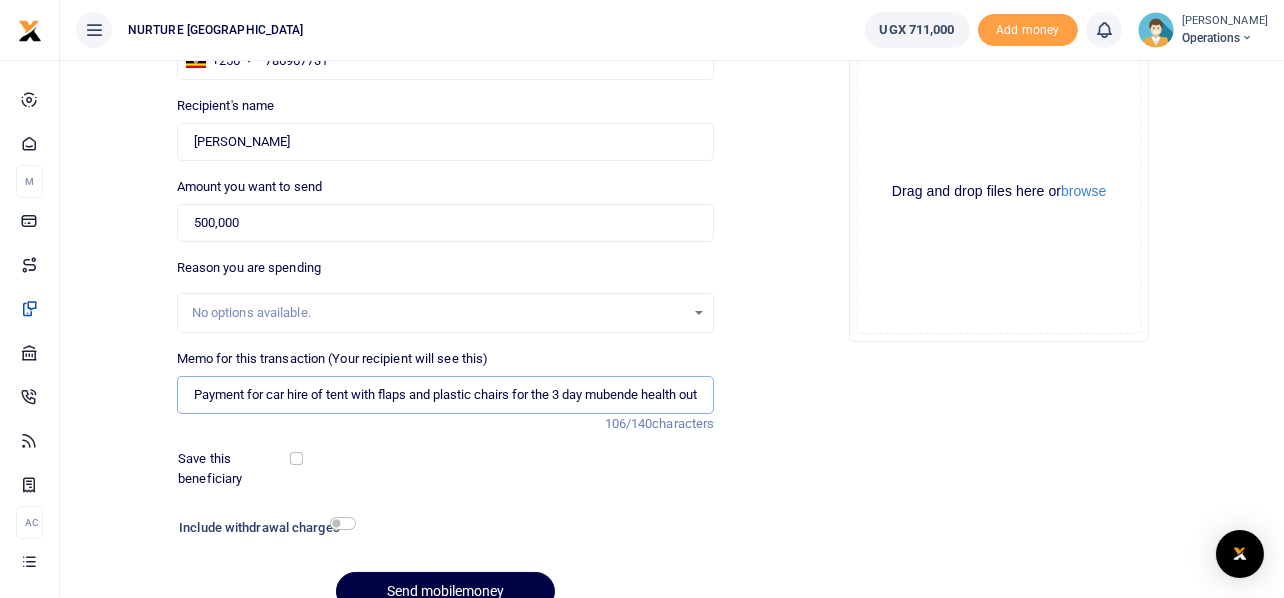 drag, startPoint x: 514, startPoint y: 393, endPoint x: 316, endPoint y: 398, distance: 198.06313 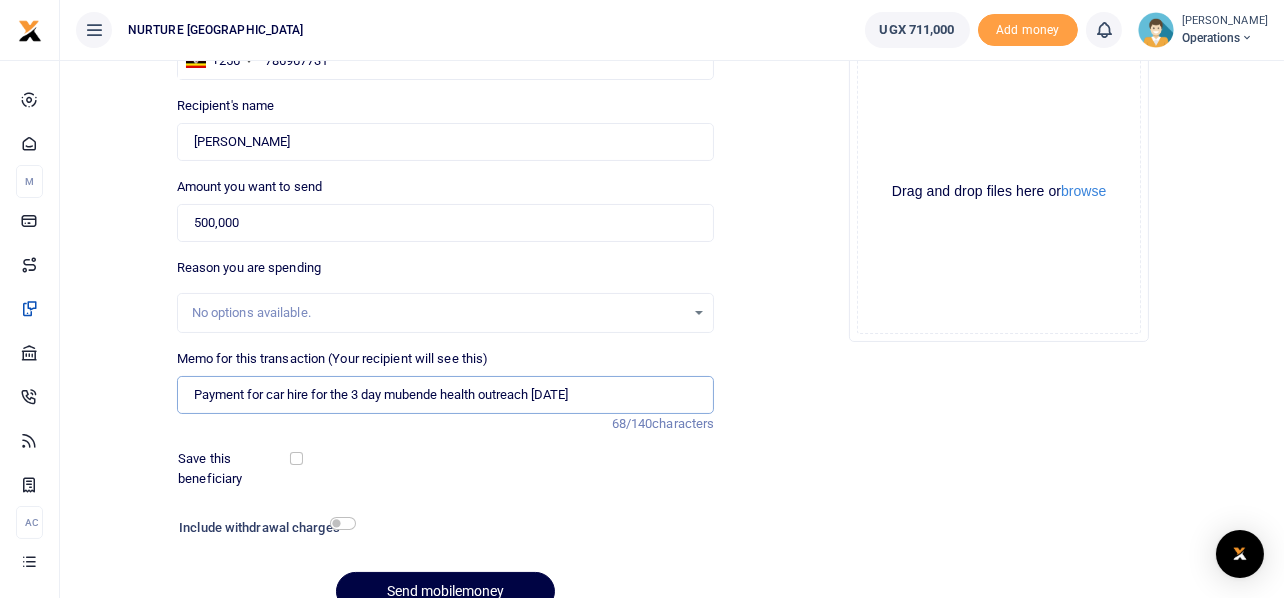 type on "Payment for car hire for the 3 day mubende health outreach July 2025" 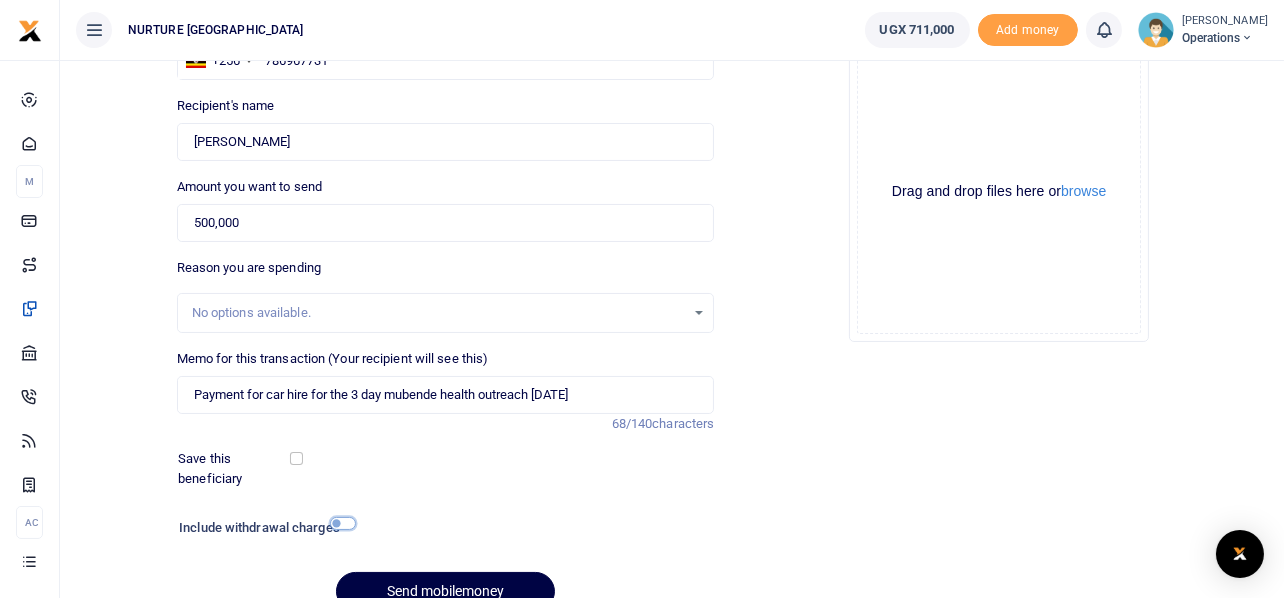 click at bounding box center (343, 523) 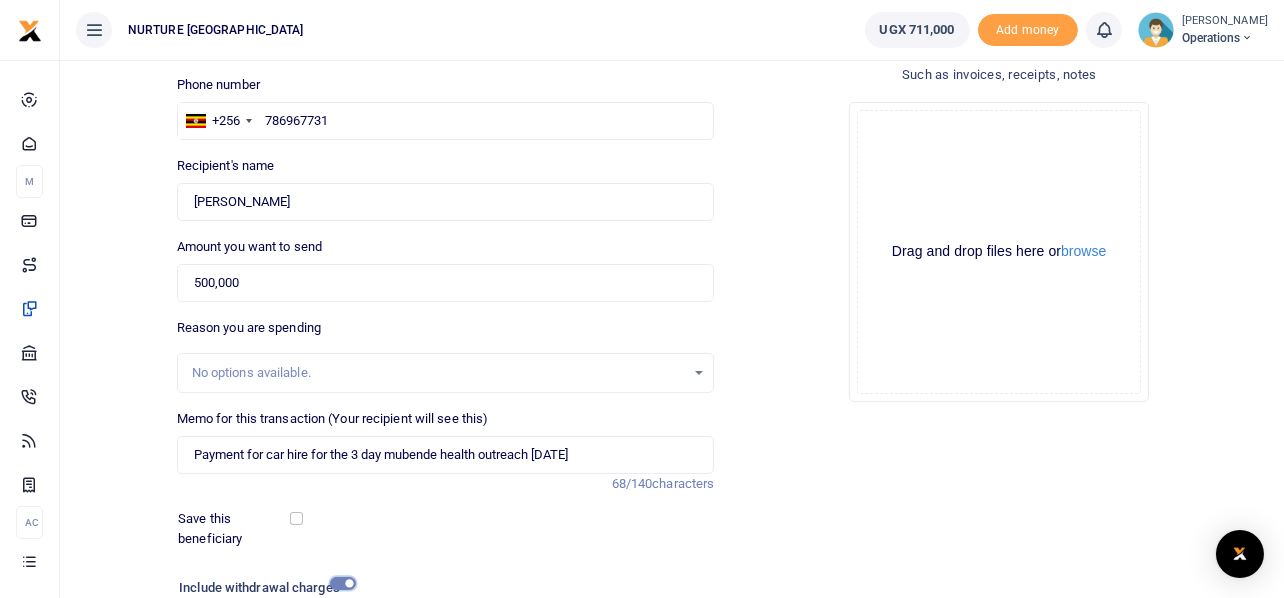 scroll, scrollTop: 342, scrollLeft: 0, axis: vertical 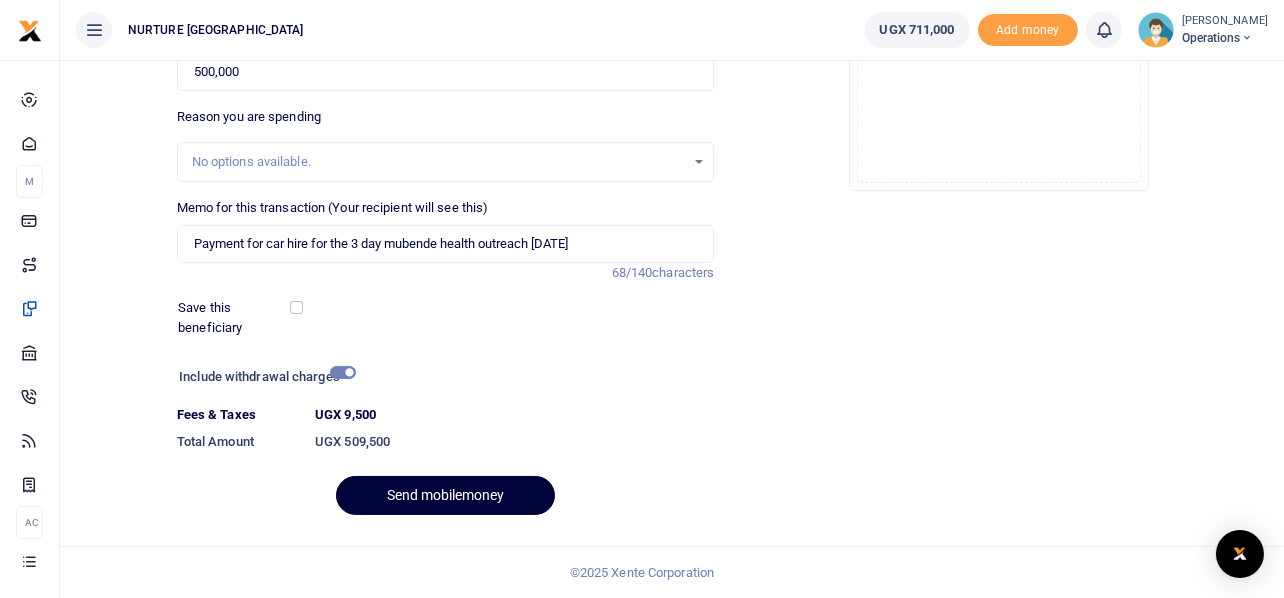 click on "Send mobilemoney" at bounding box center (445, 495) 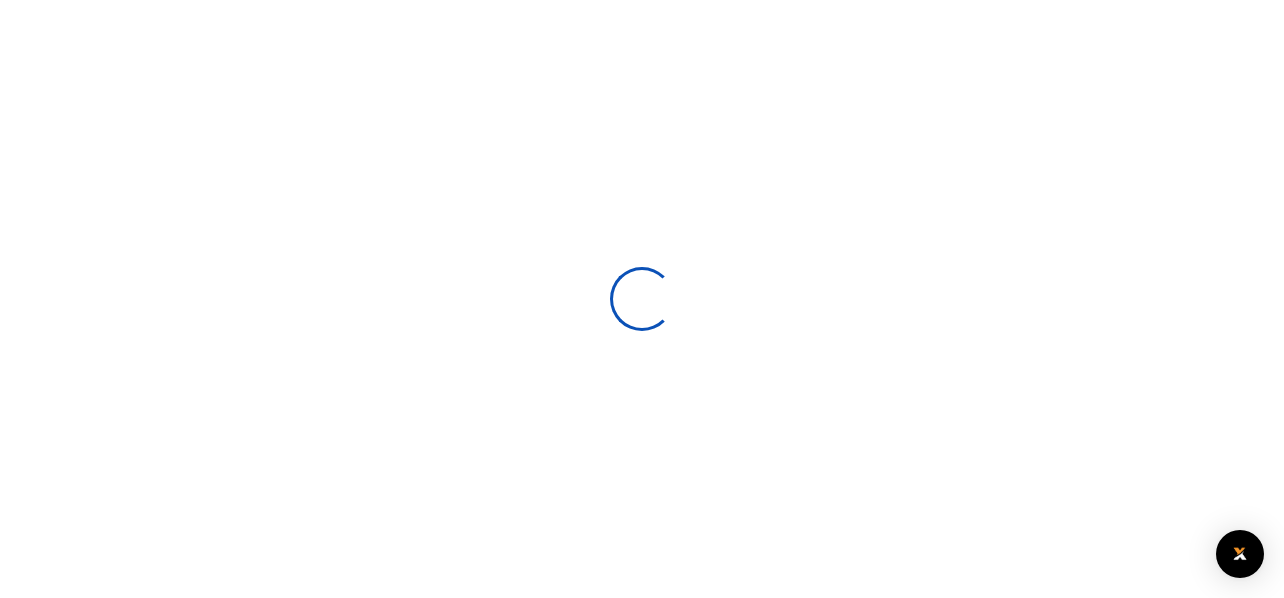 select 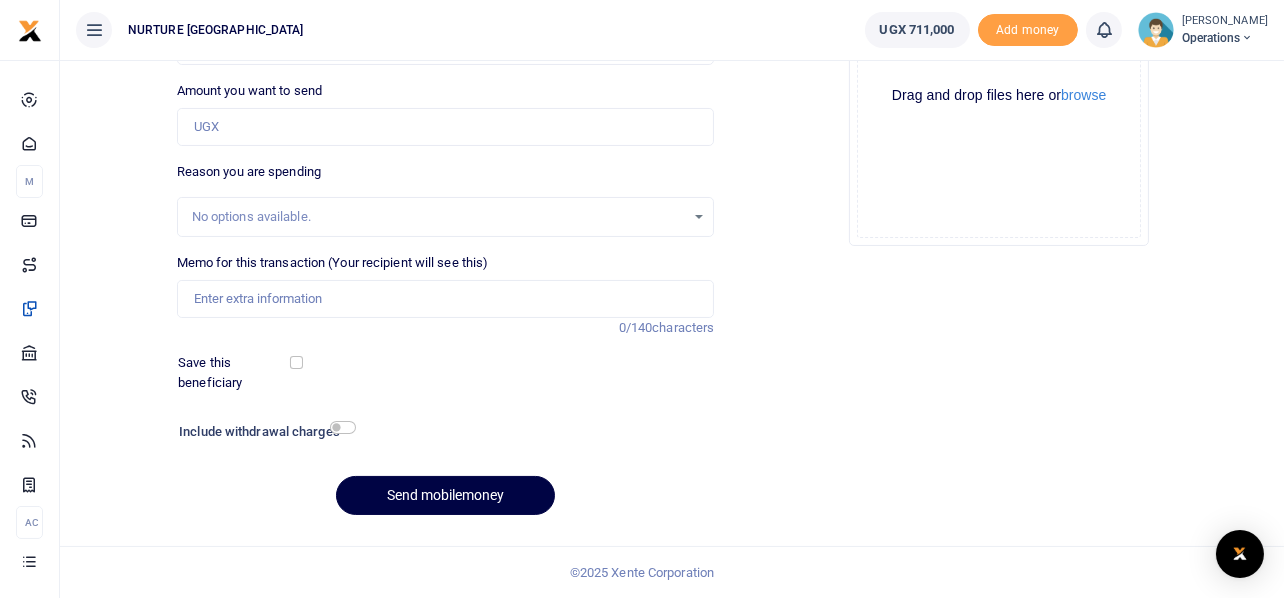 scroll, scrollTop: 0, scrollLeft: 0, axis: both 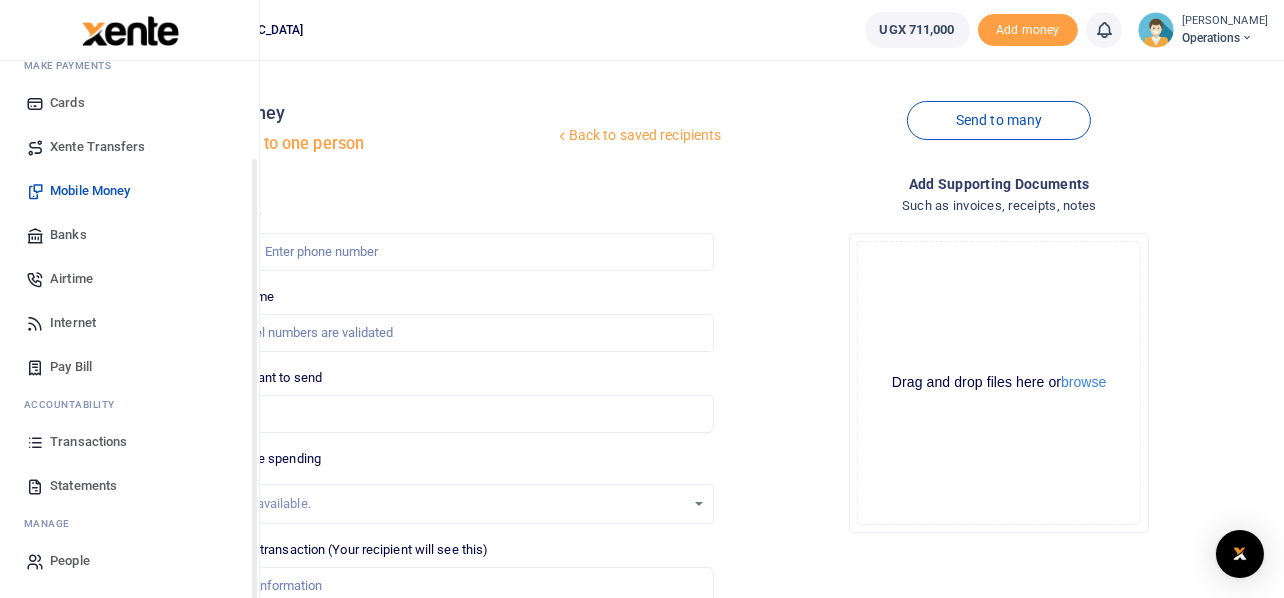 click on "Transactions" at bounding box center (88, 442) 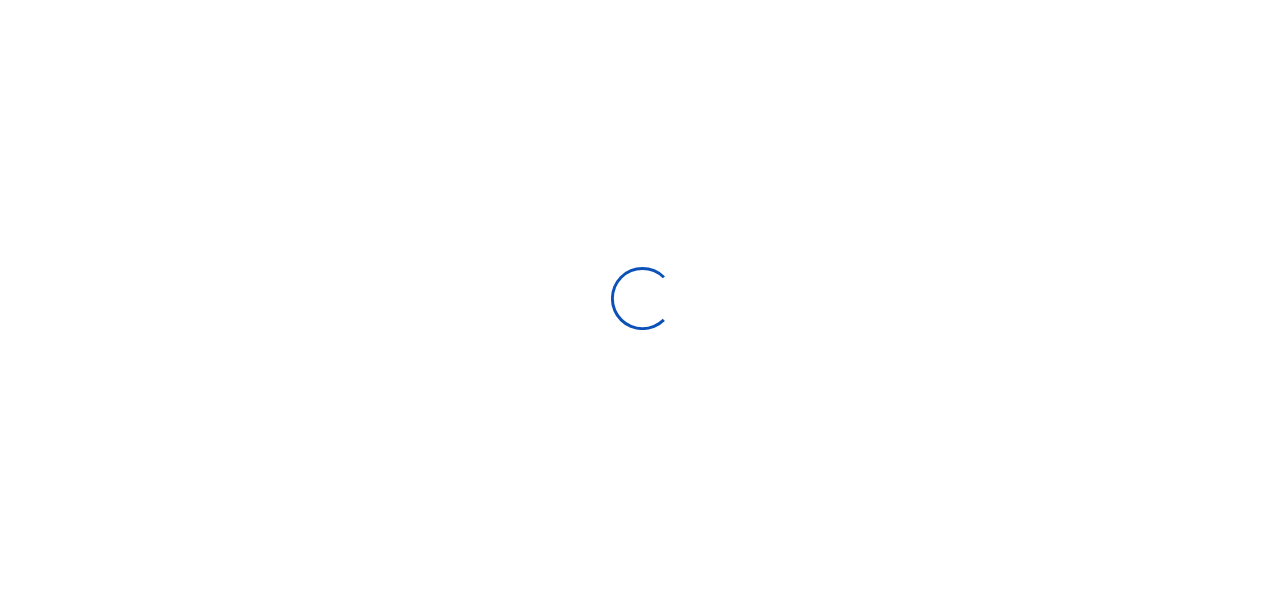 scroll, scrollTop: 0, scrollLeft: 0, axis: both 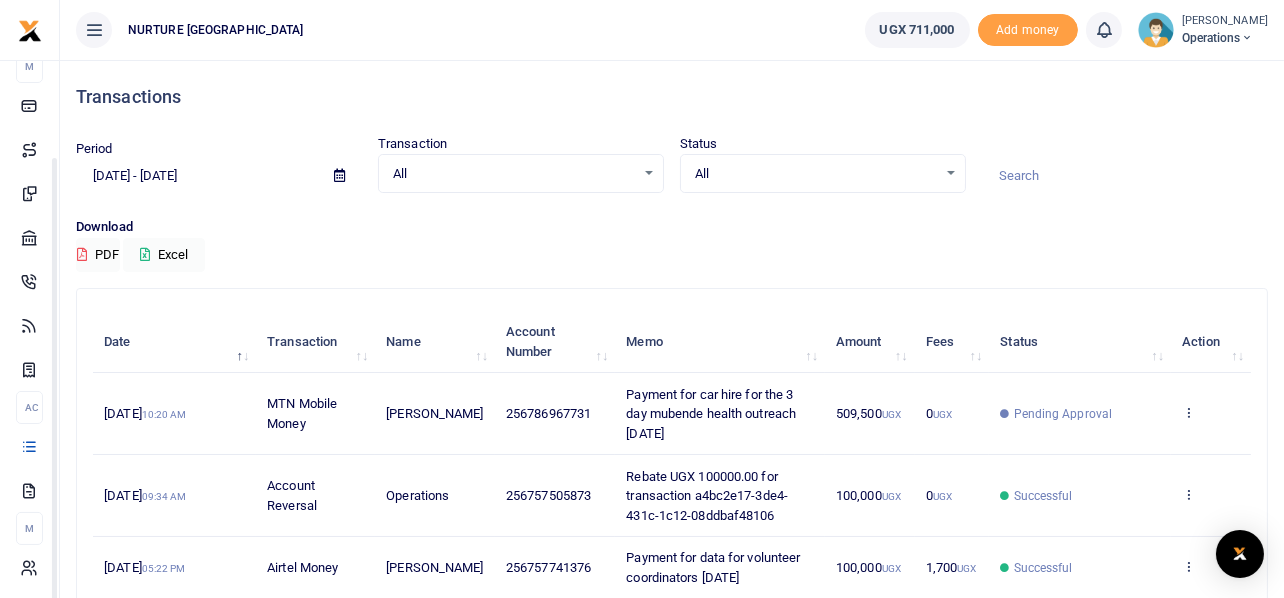 click on "[DATE] - [DATE]" at bounding box center [197, 176] 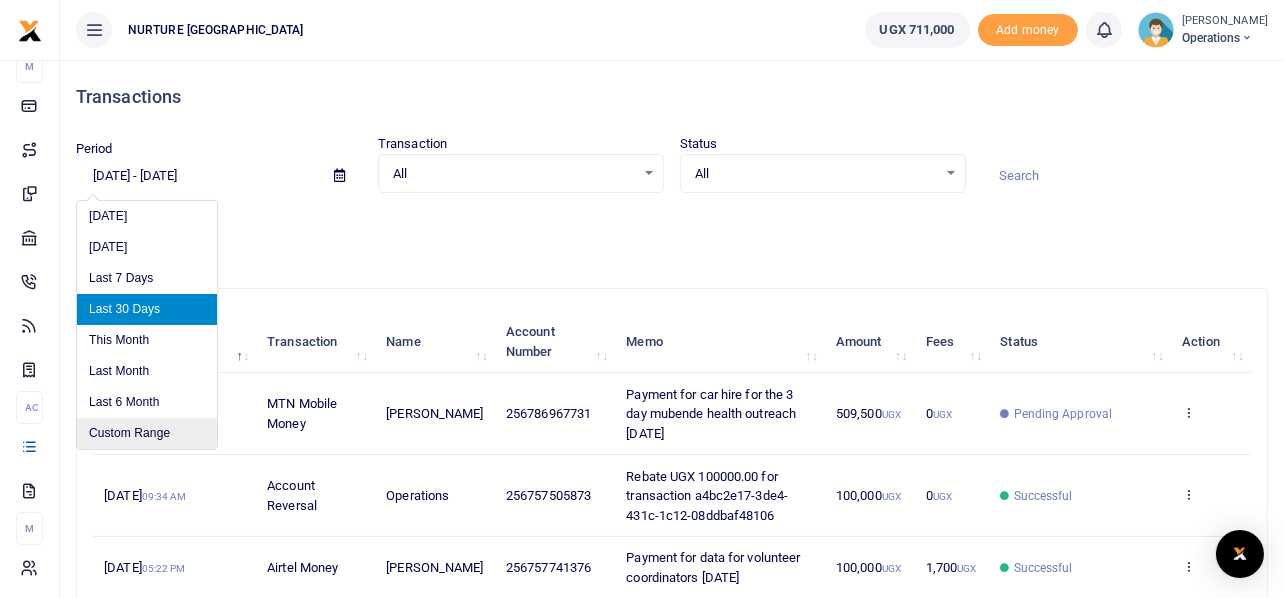 click on "Custom Range" at bounding box center (147, 433) 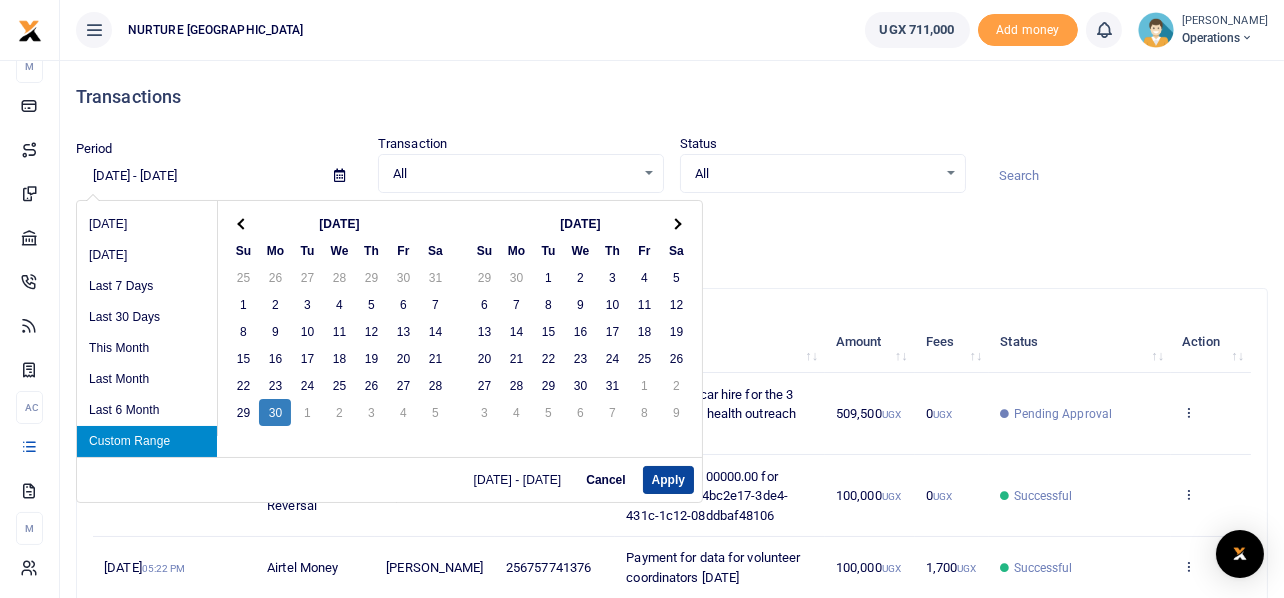 click on "Apply" at bounding box center (668, 480) 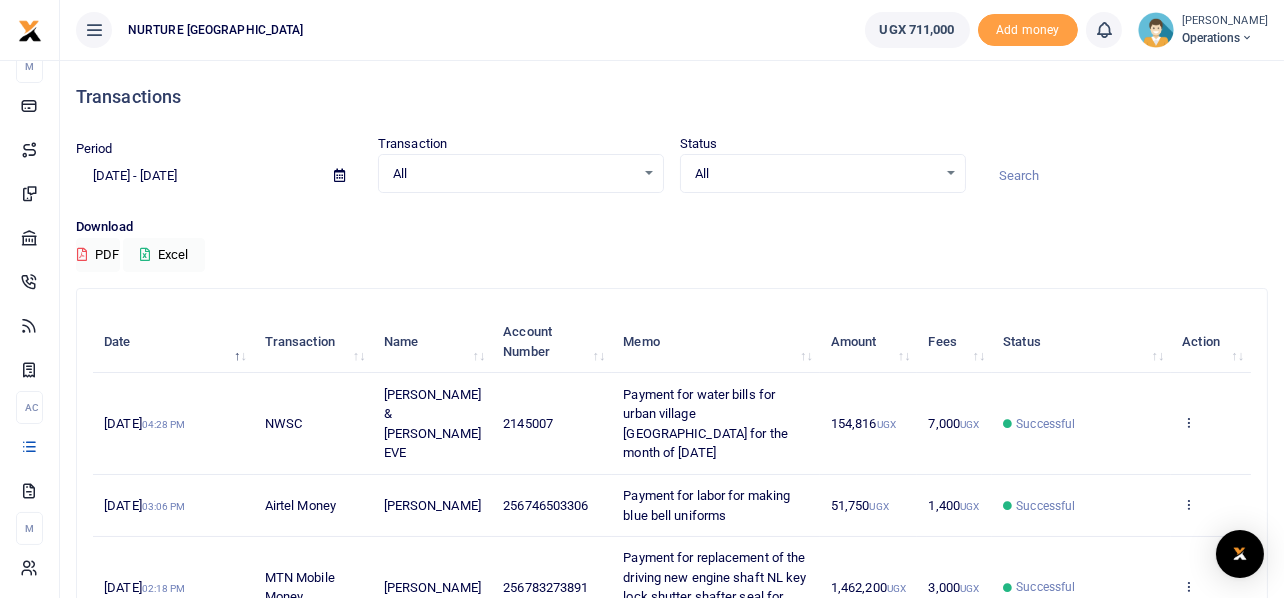 click on "All Select an option..." at bounding box center (521, 174) 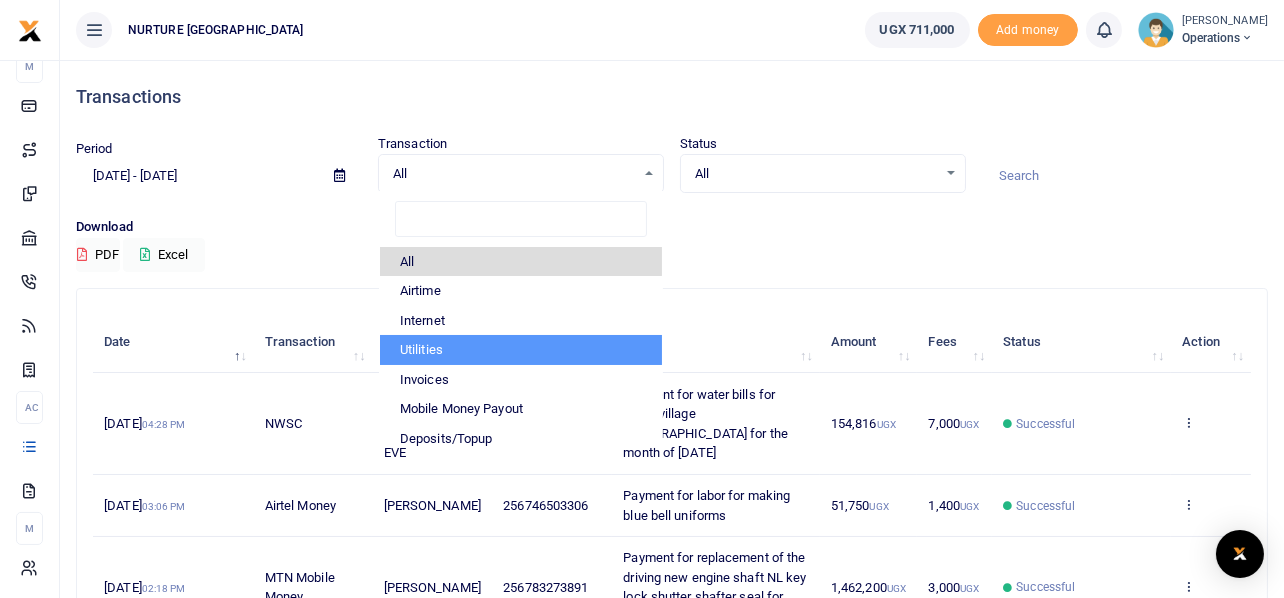 click on "Utilities" at bounding box center (521, 350) 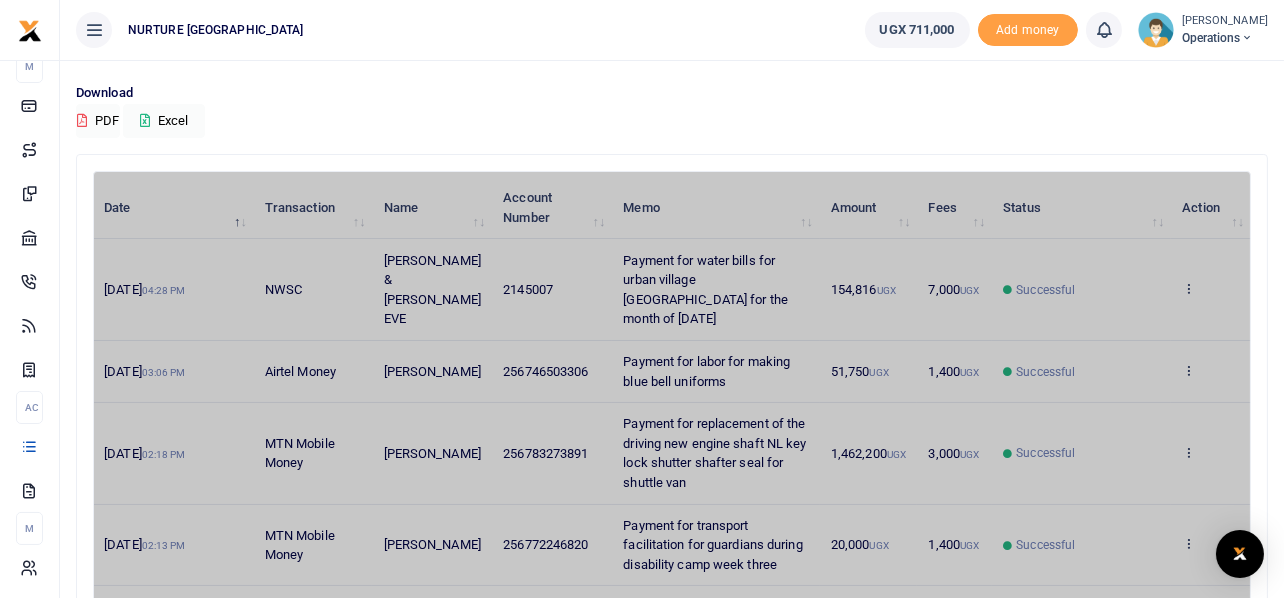scroll, scrollTop: 99, scrollLeft: 0, axis: vertical 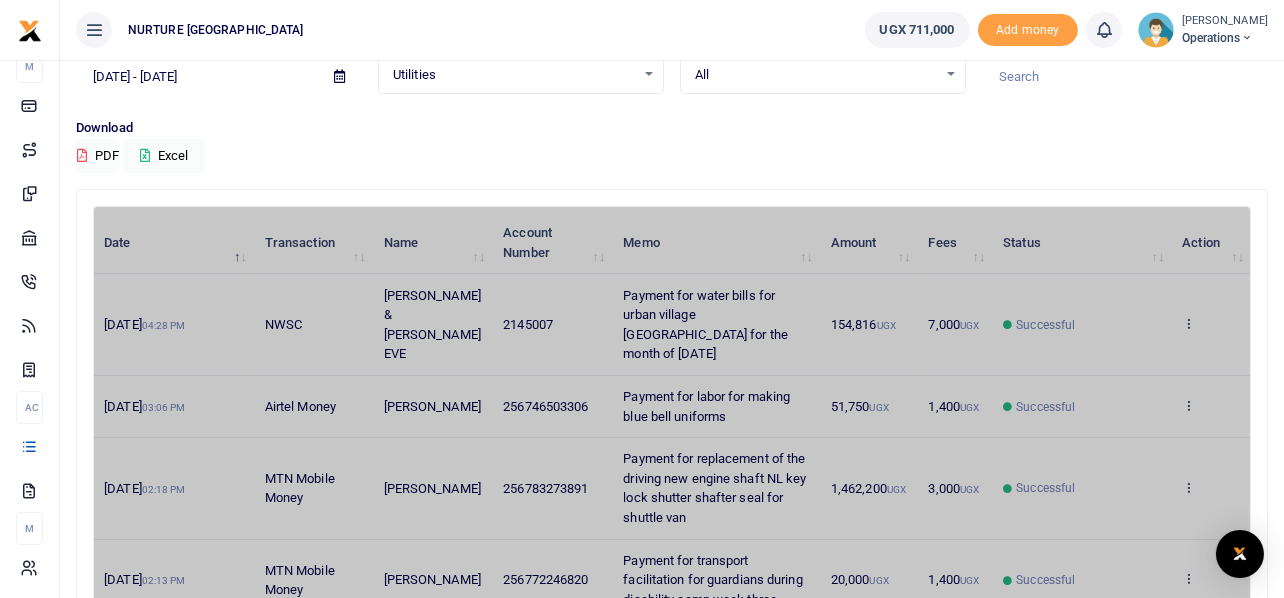 click at bounding box center (672, 662) 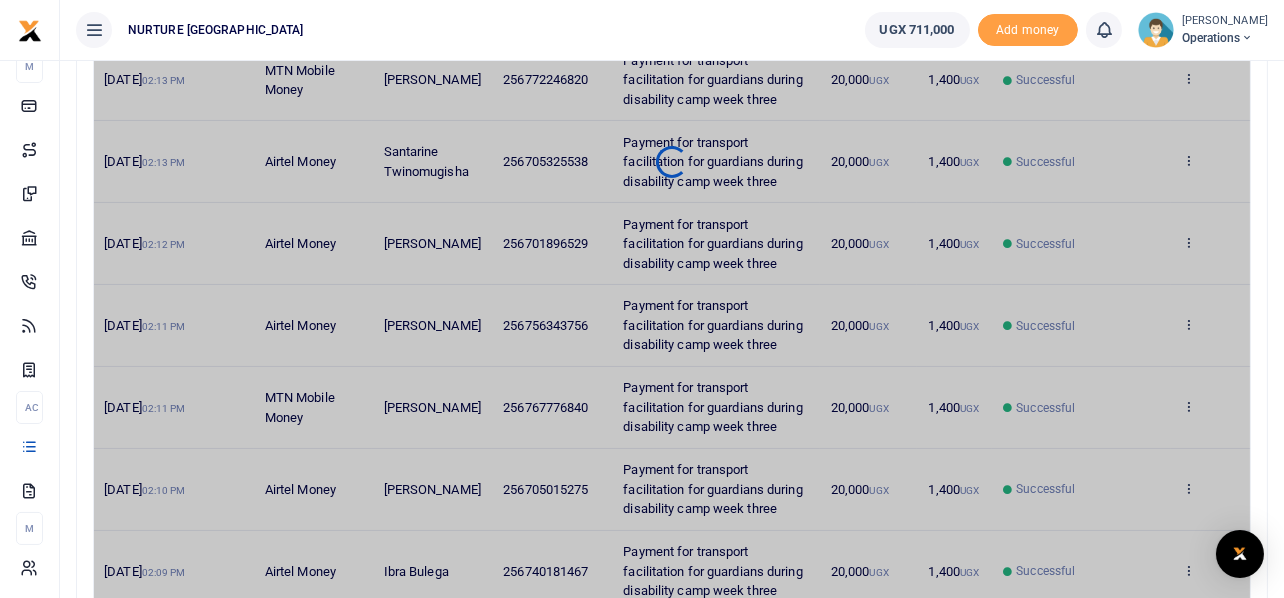 scroll, scrollTop: 0, scrollLeft: 0, axis: both 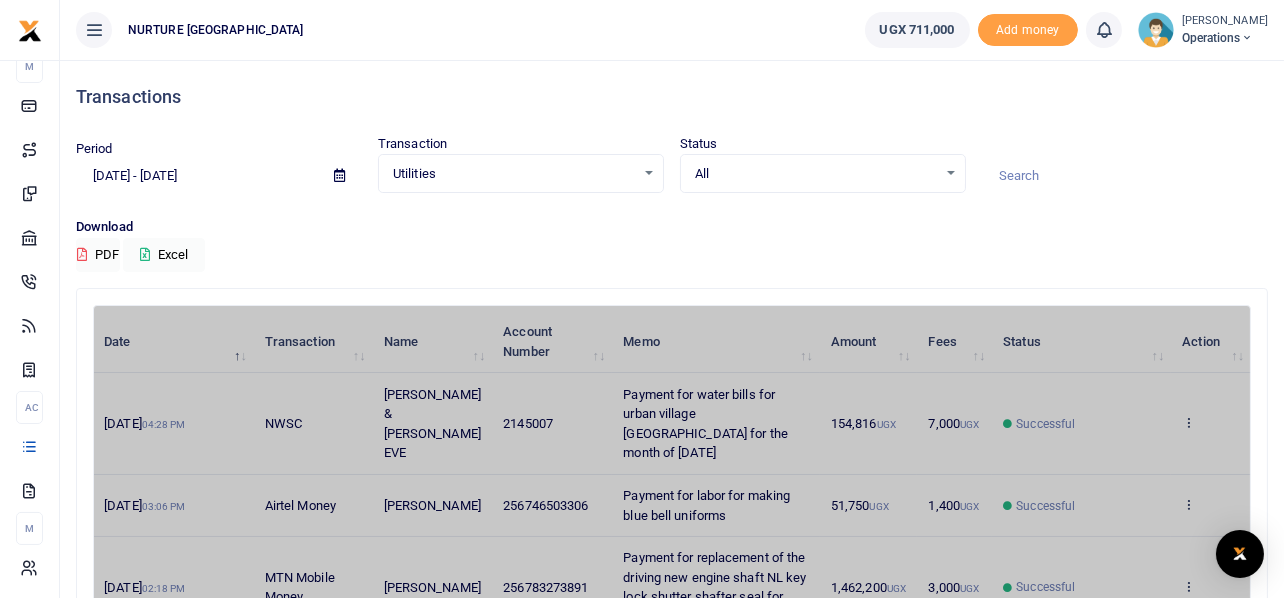 click on "Utilities Select an option..." at bounding box center (521, 174) 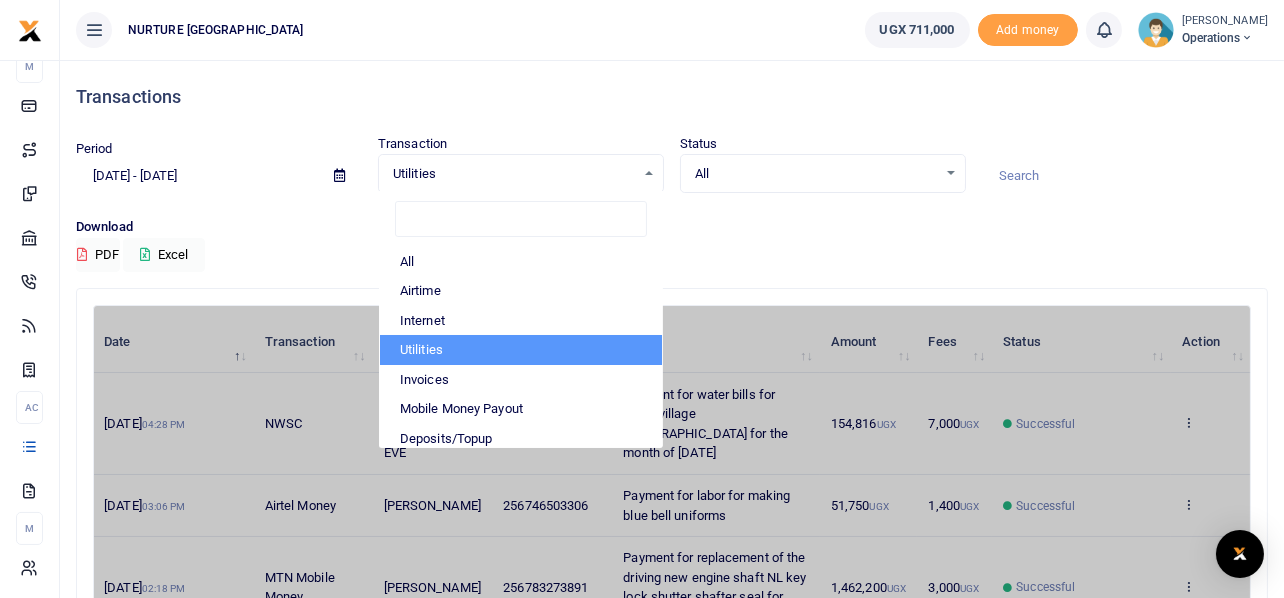 click on "Utilities" at bounding box center (521, 350) 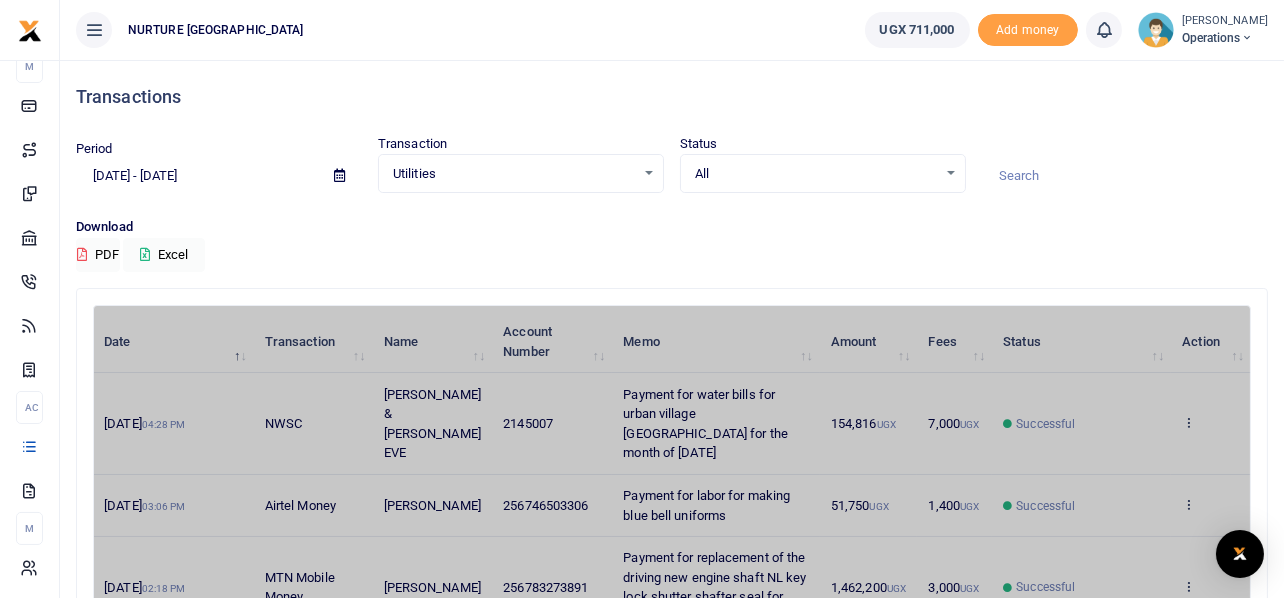 click on "Utilities Select an option..." at bounding box center [521, 174] 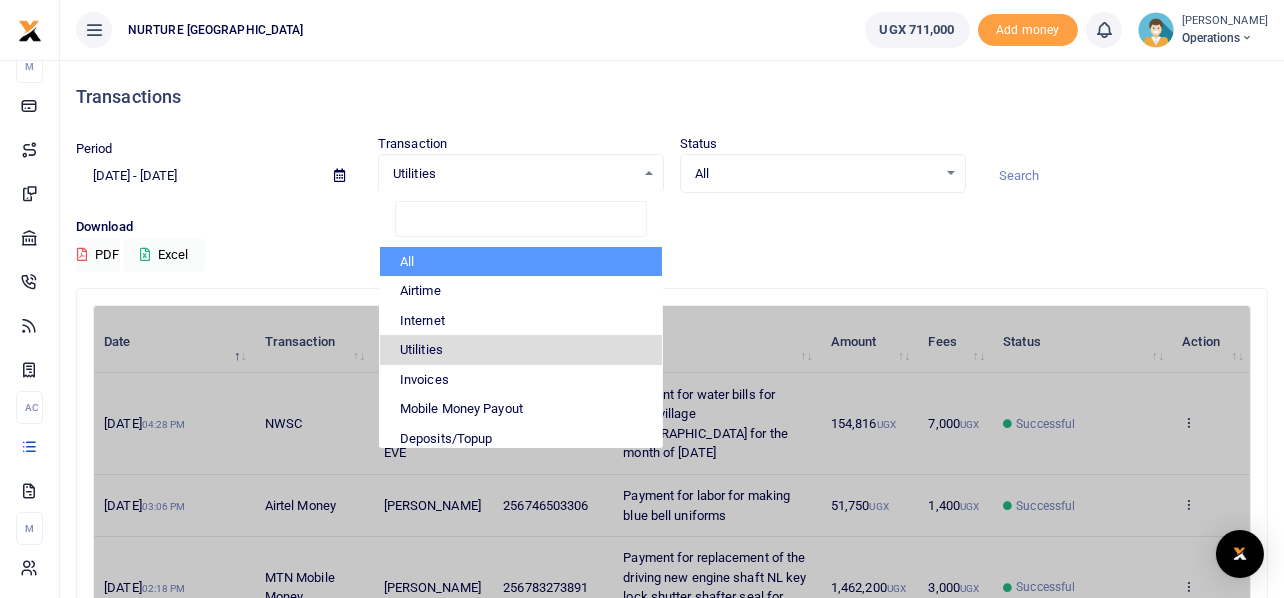 click on "All" at bounding box center (521, 262) 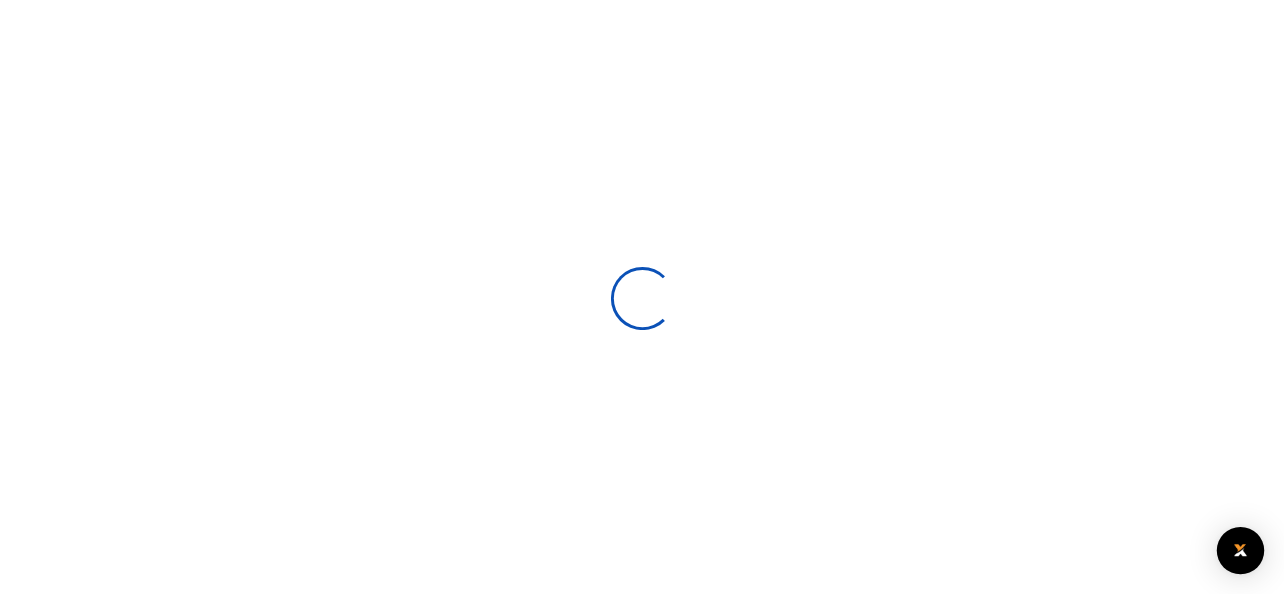 scroll, scrollTop: 0, scrollLeft: 0, axis: both 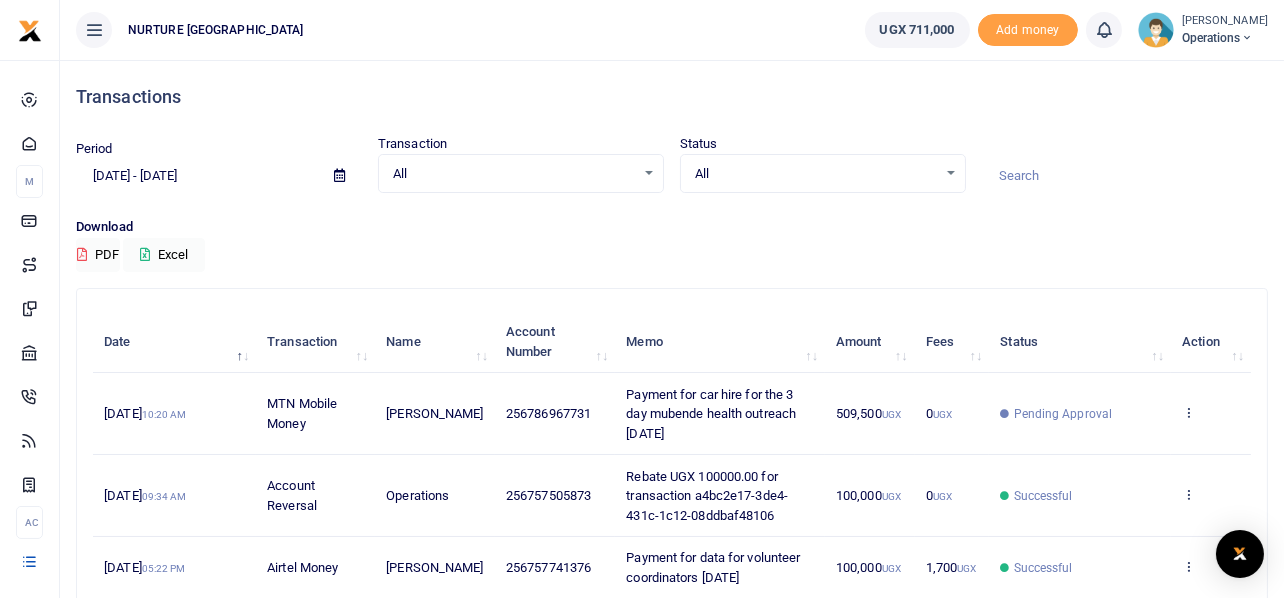 click on "All Select an option..." at bounding box center (521, 174) 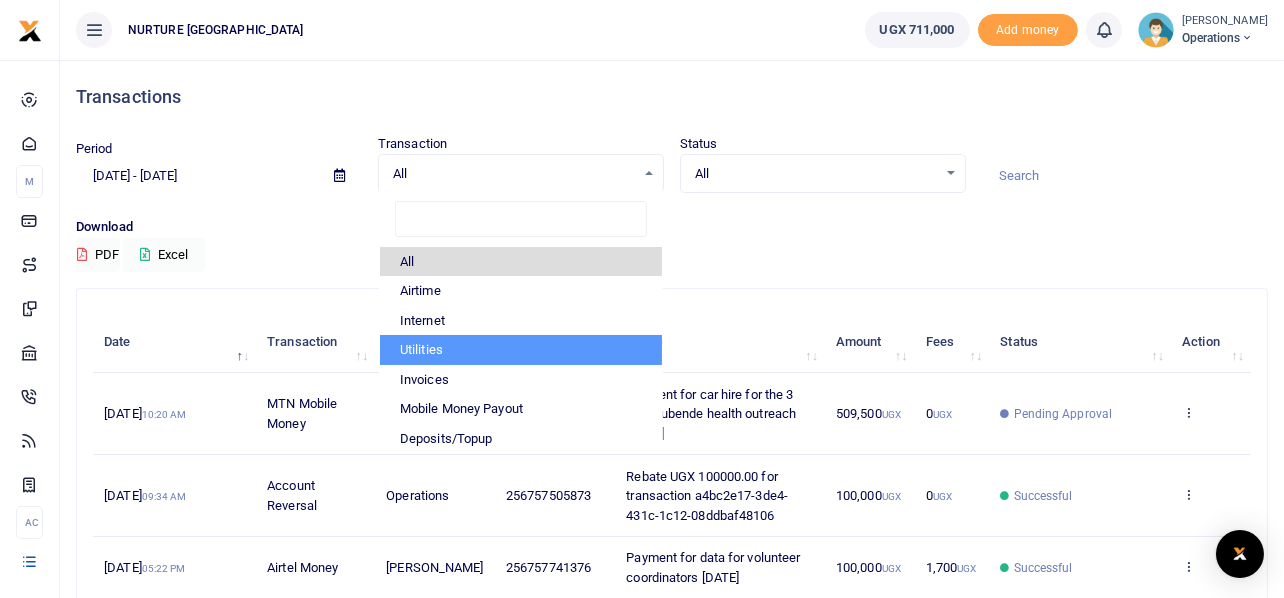click on "Utilities" at bounding box center (521, 350) 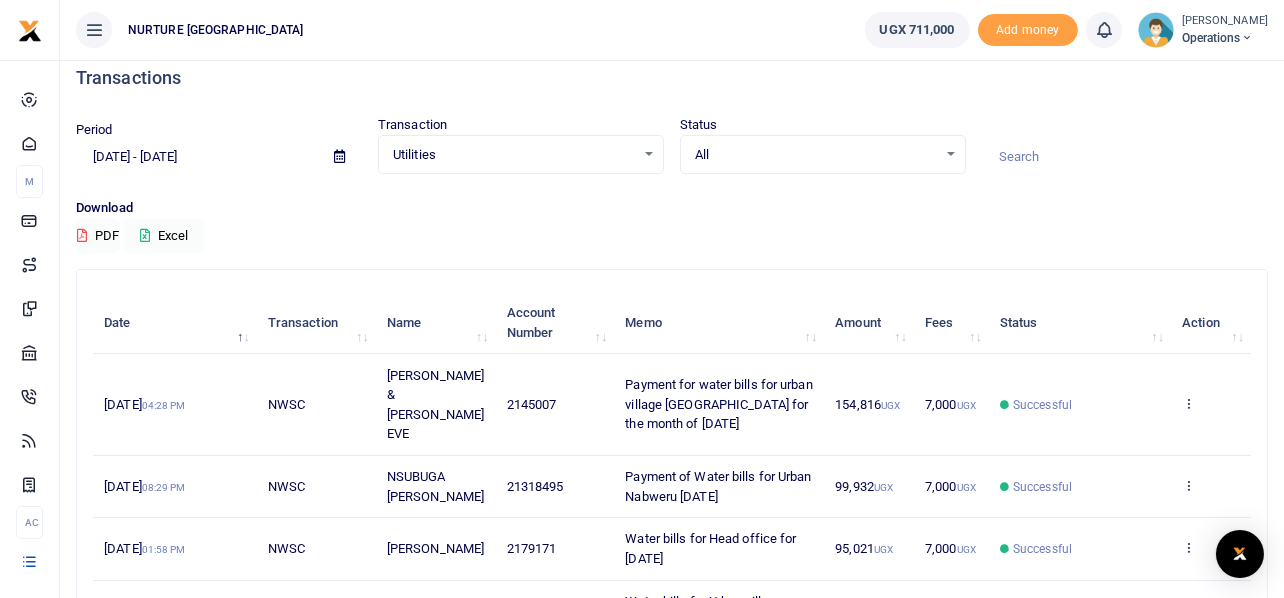scroll, scrollTop: 0, scrollLeft: 0, axis: both 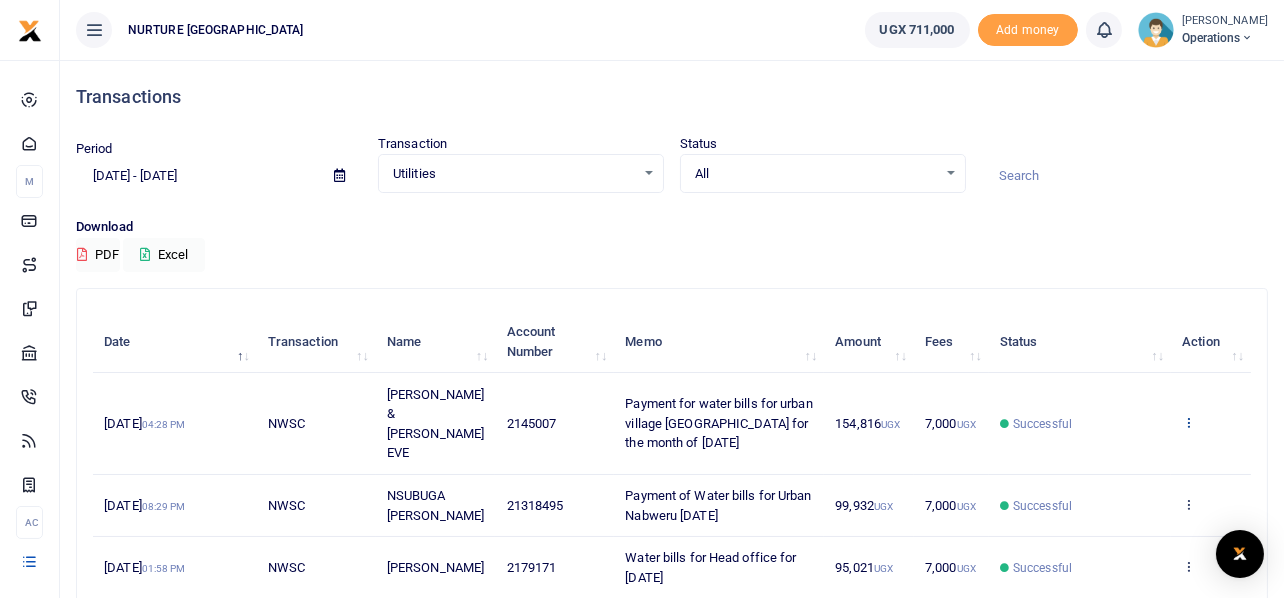 click at bounding box center (1188, 422) 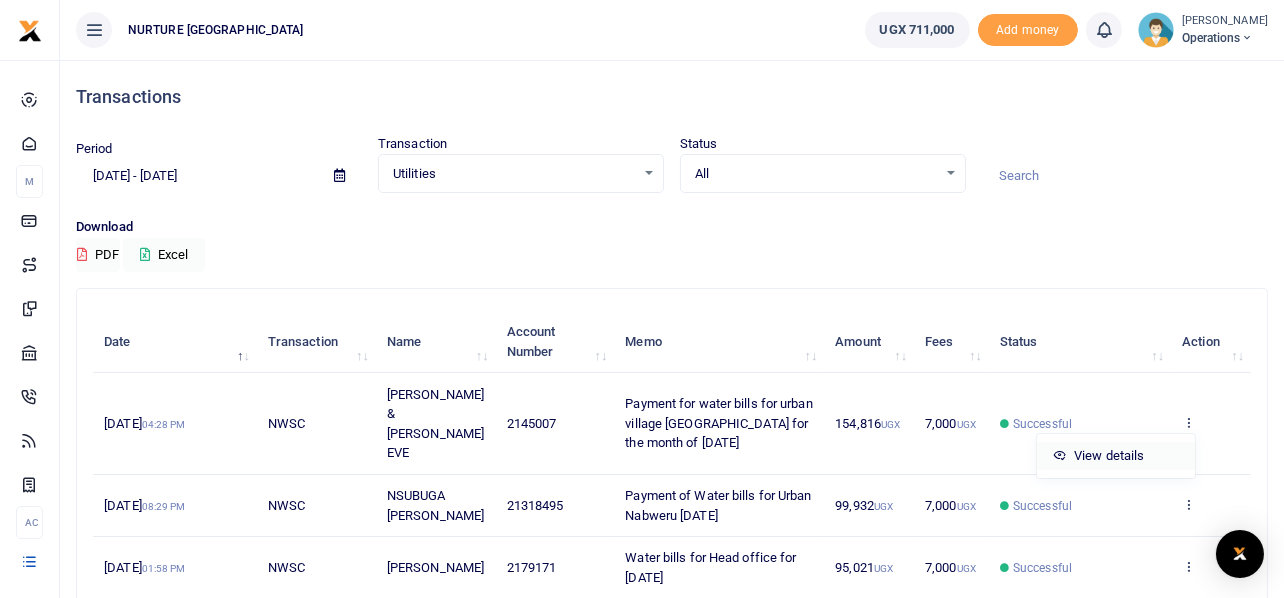 click on "View details" at bounding box center [1116, 456] 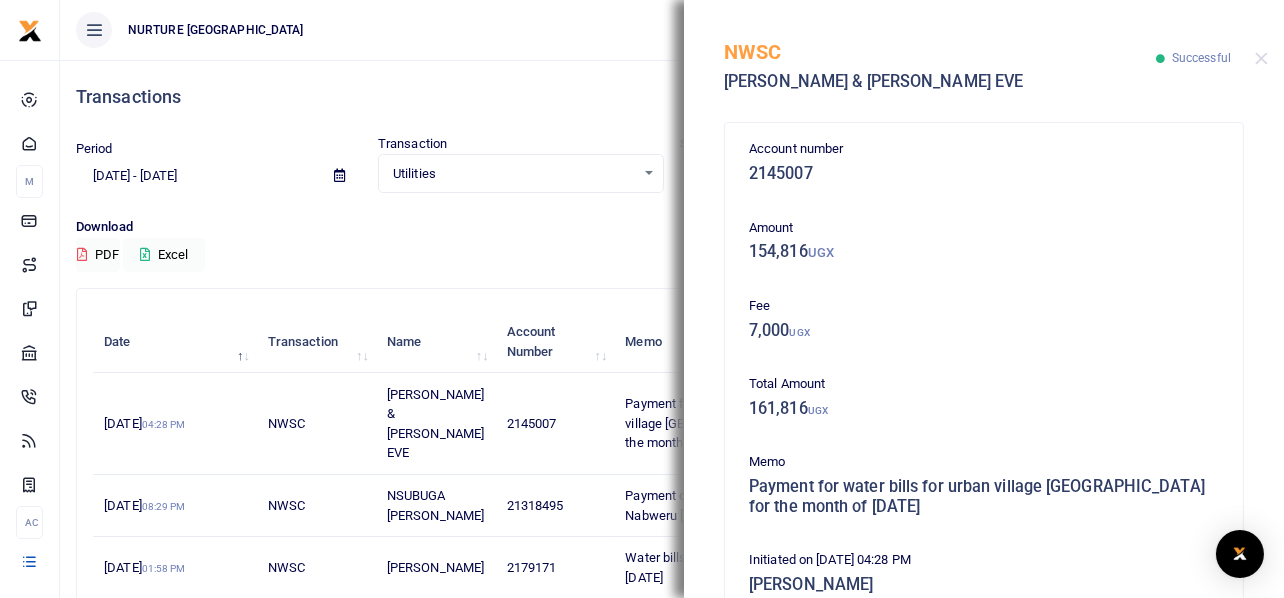 scroll, scrollTop: 484, scrollLeft: 0, axis: vertical 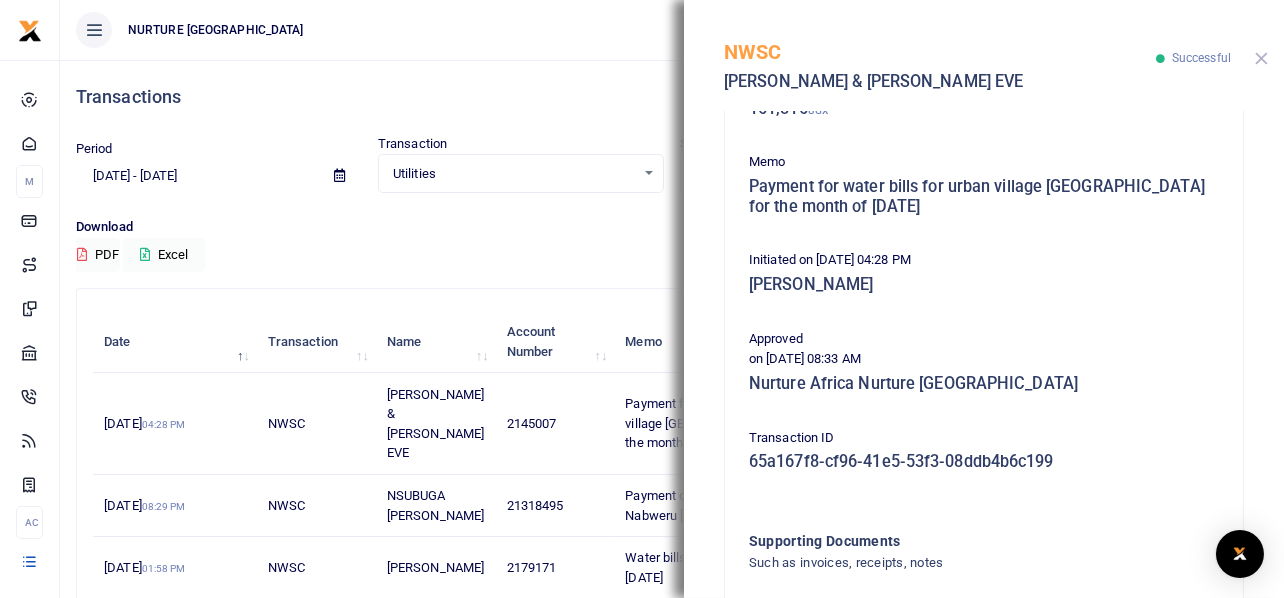 click at bounding box center [1261, 58] 